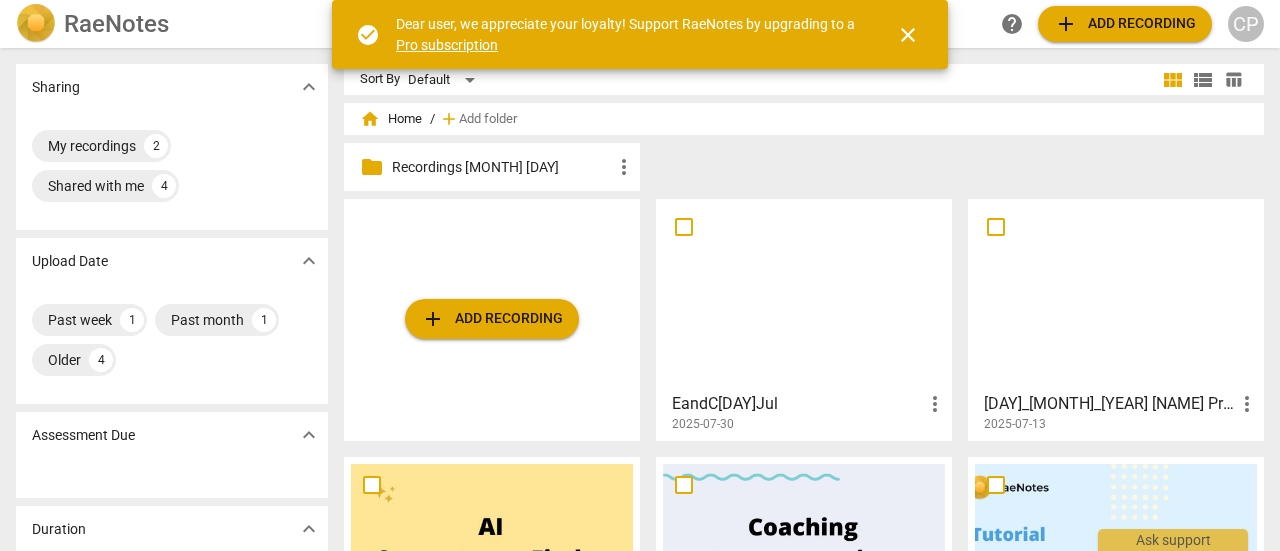 scroll, scrollTop: 0, scrollLeft: 0, axis: both 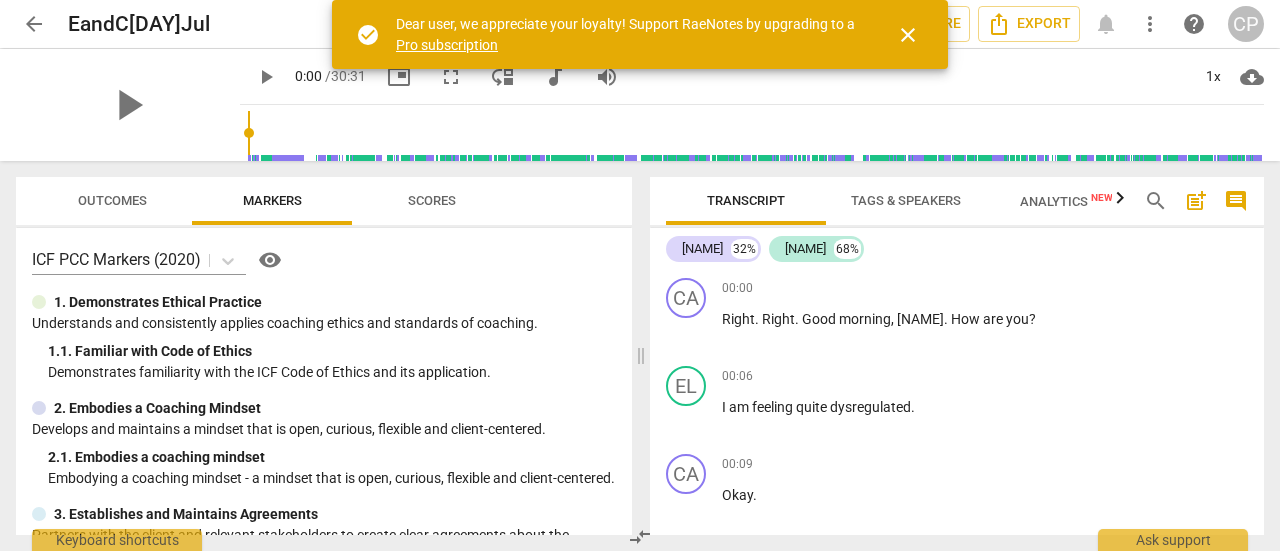 drag, startPoint x: 1266, startPoint y: 283, endPoint x: 1266, endPoint y: 295, distance: 12 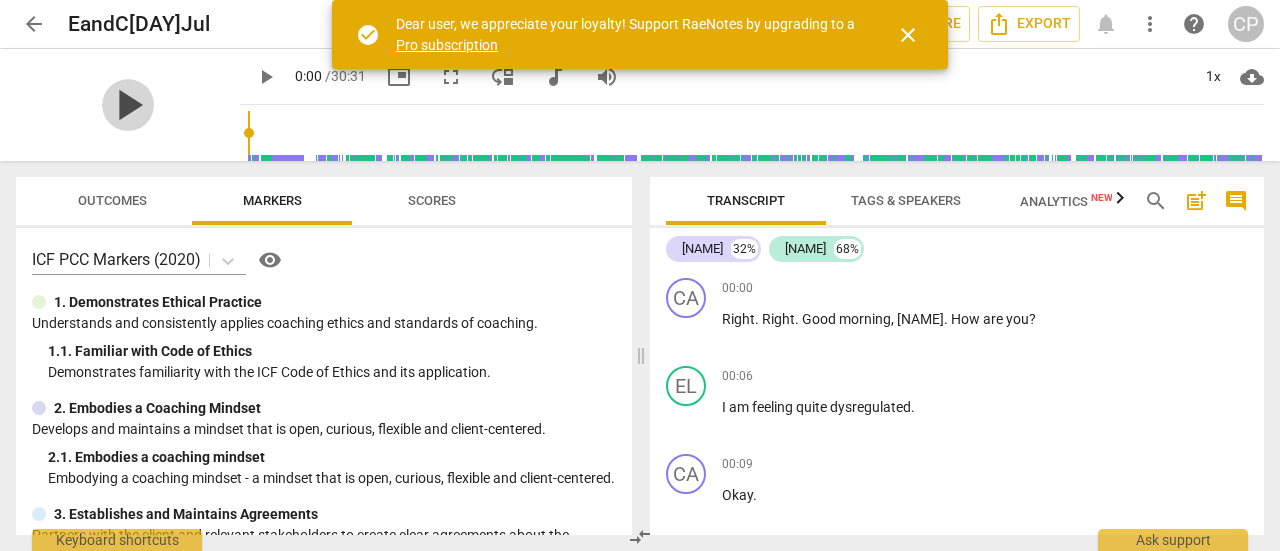 click on "play_arrow" at bounding box center [128, 105] 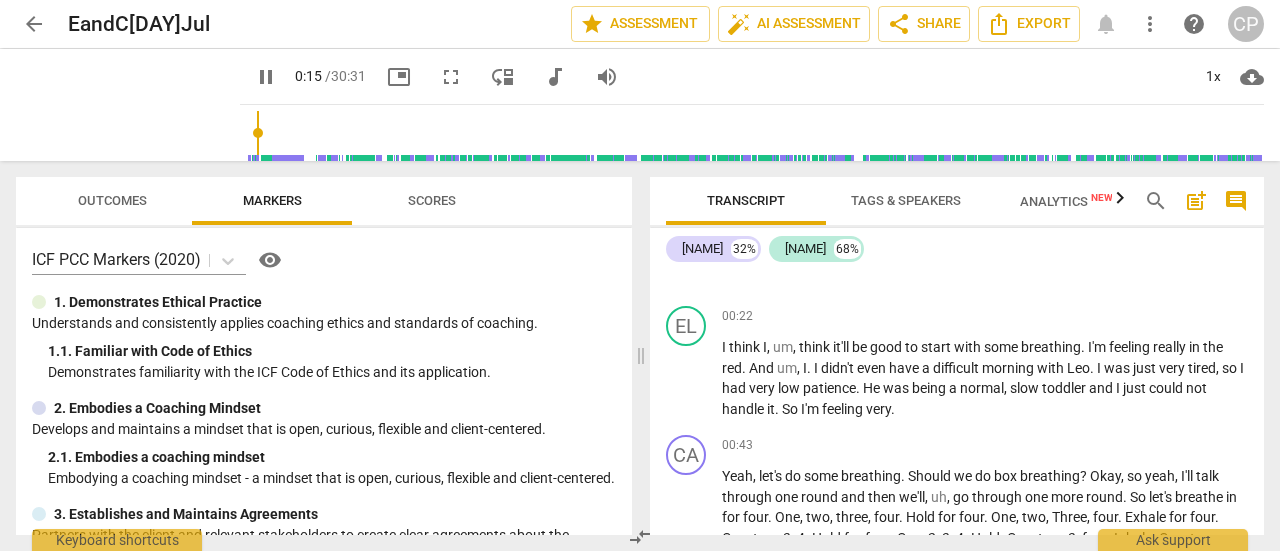 scroll, scrollTop: 352, scrollLeft: 0, axis: vertical 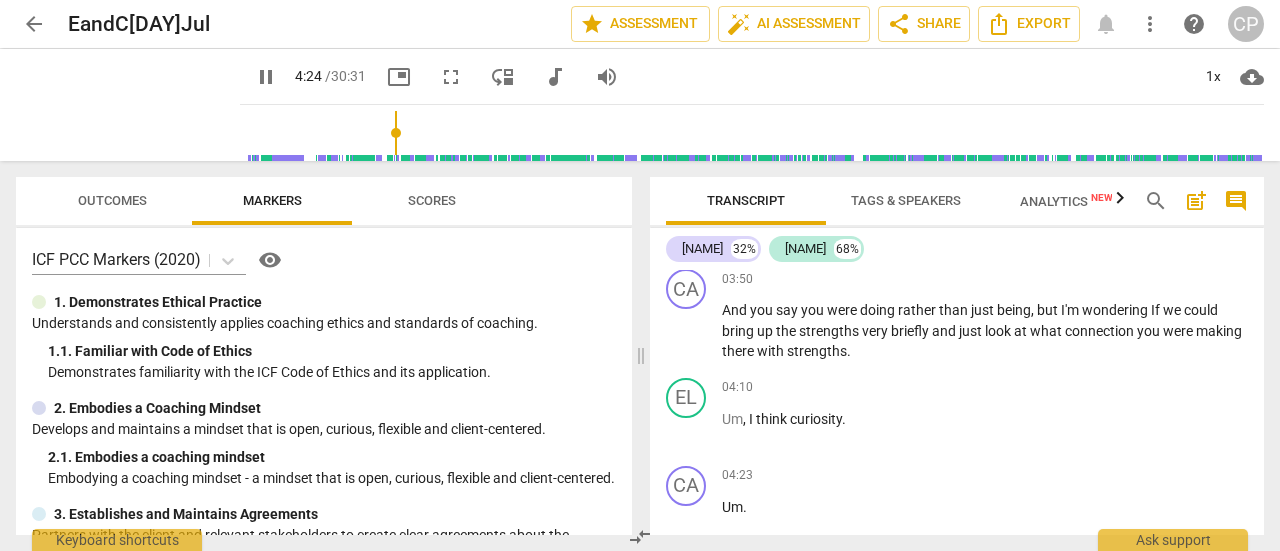 drag, startPoint x: 1264, startPoint y: 301, endPoint x: 1263, endPoint y: 313, distance: 12.0415945 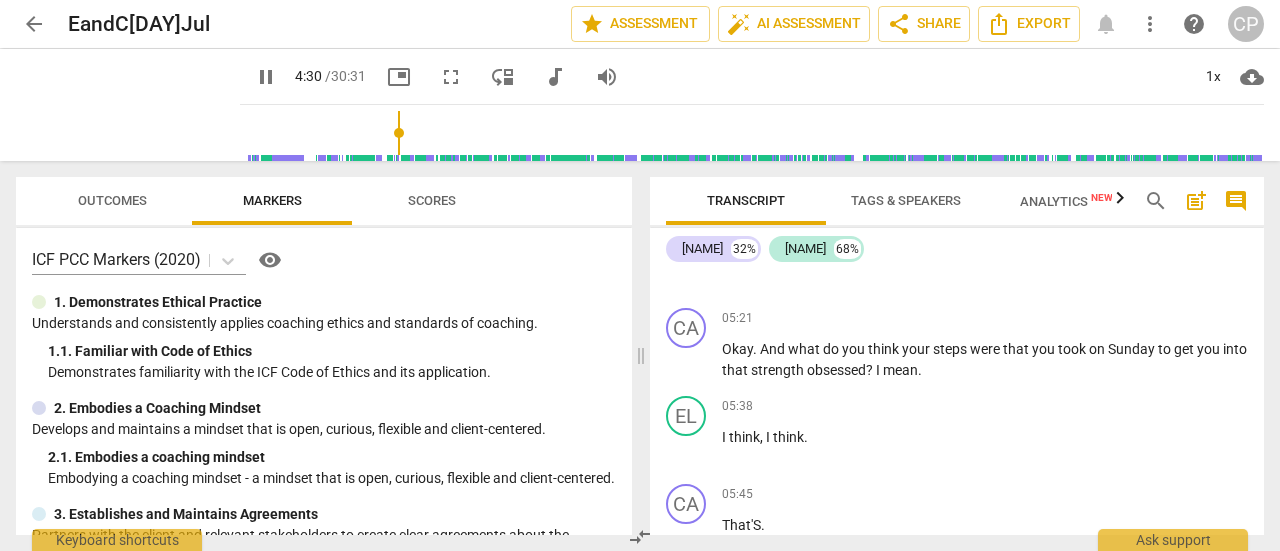 scroll, scrollTop: 3056, scrollLeft: 0, axis: vertical 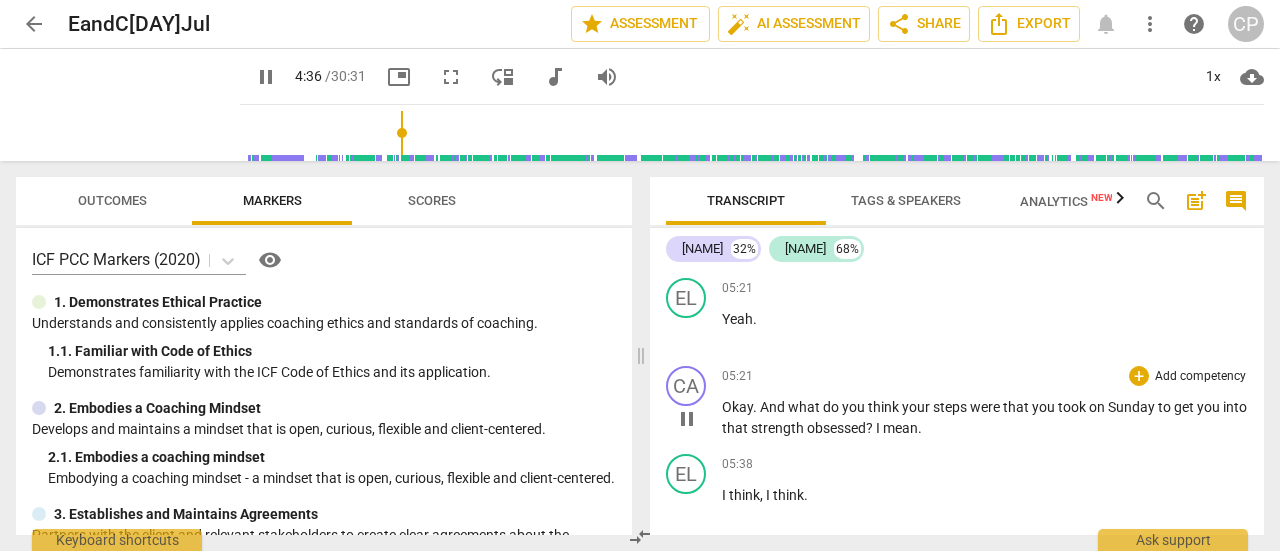 click on "obsessed" at bounding box center [836, 428] 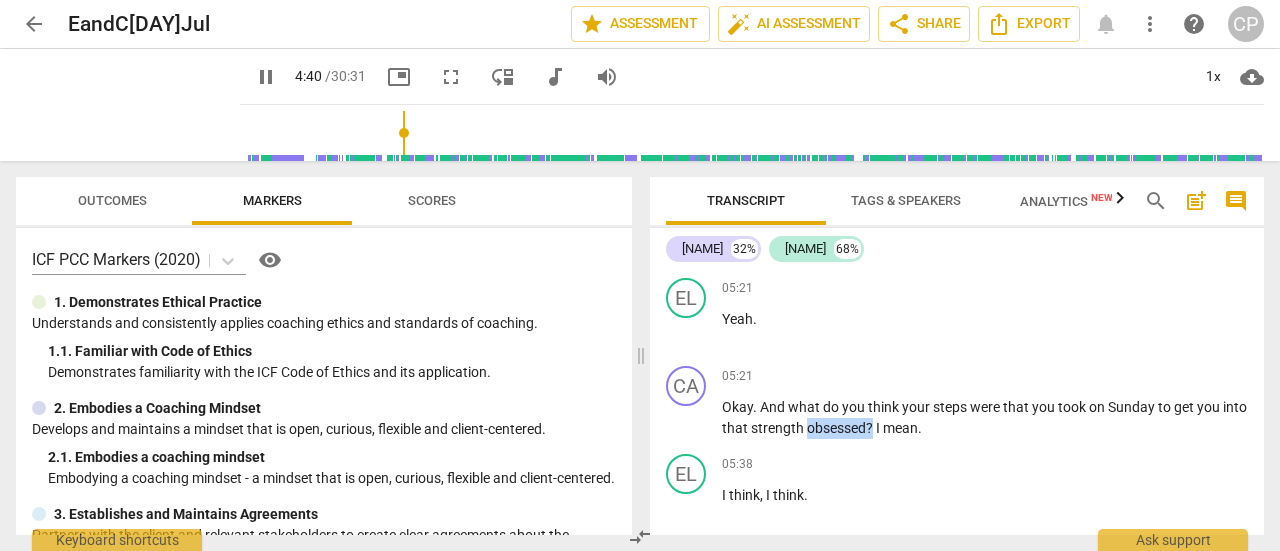 scroll, scrollTop: 2548, scrollLeft: 0, axis: vertical 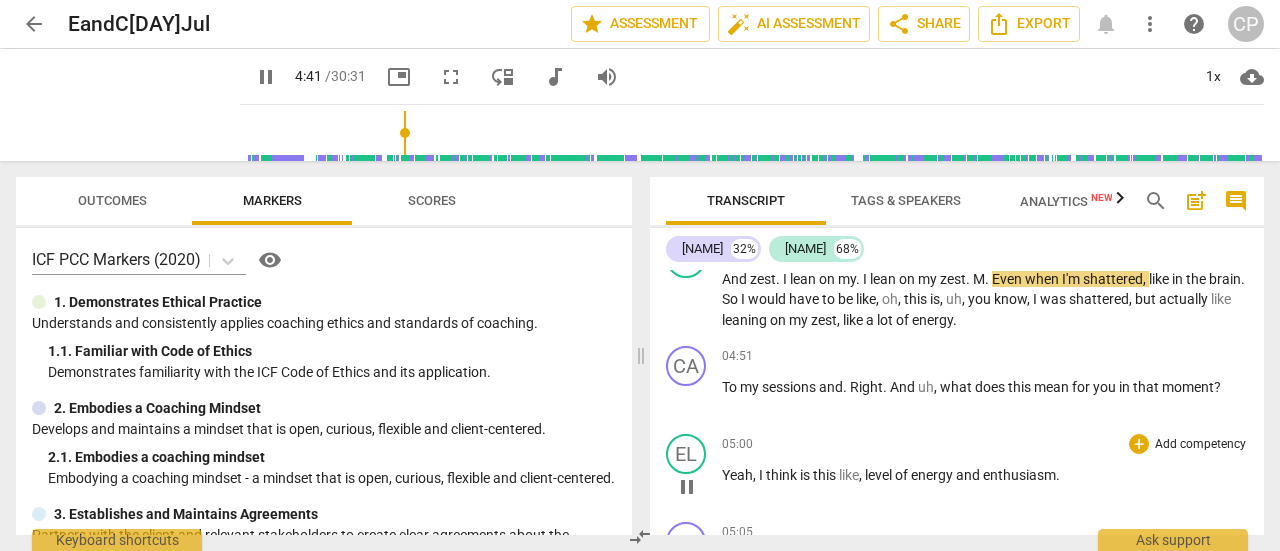 drag, startPoint x: 896, startPoint y: 426, endPoint x: 831, endPoint y: 431, distance: 65.192024 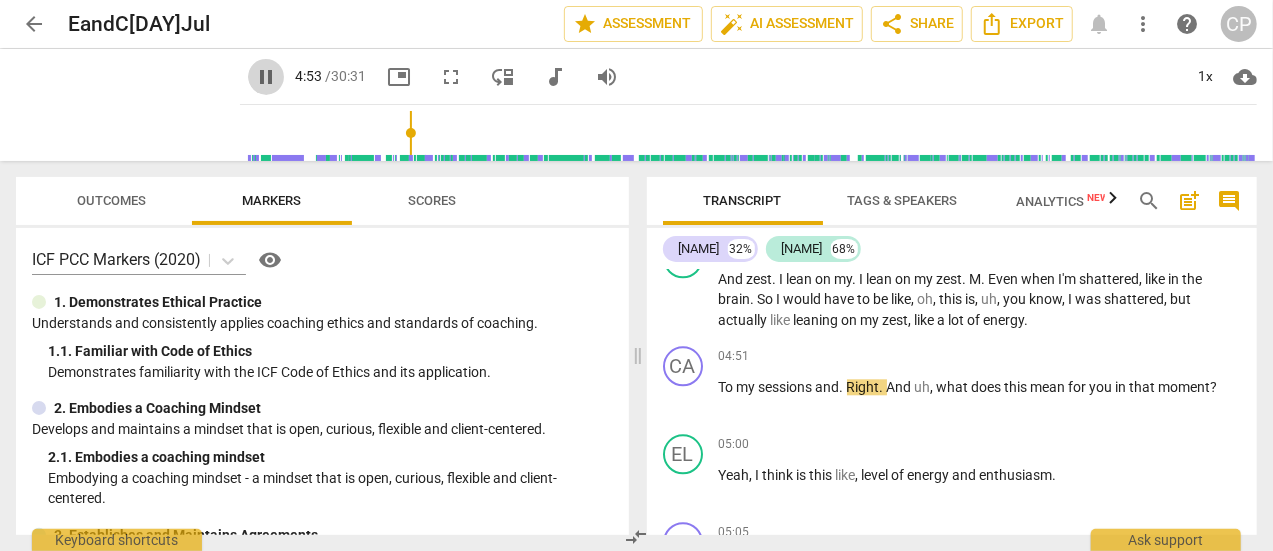 click on "pause" at bounding box center (266, 77) 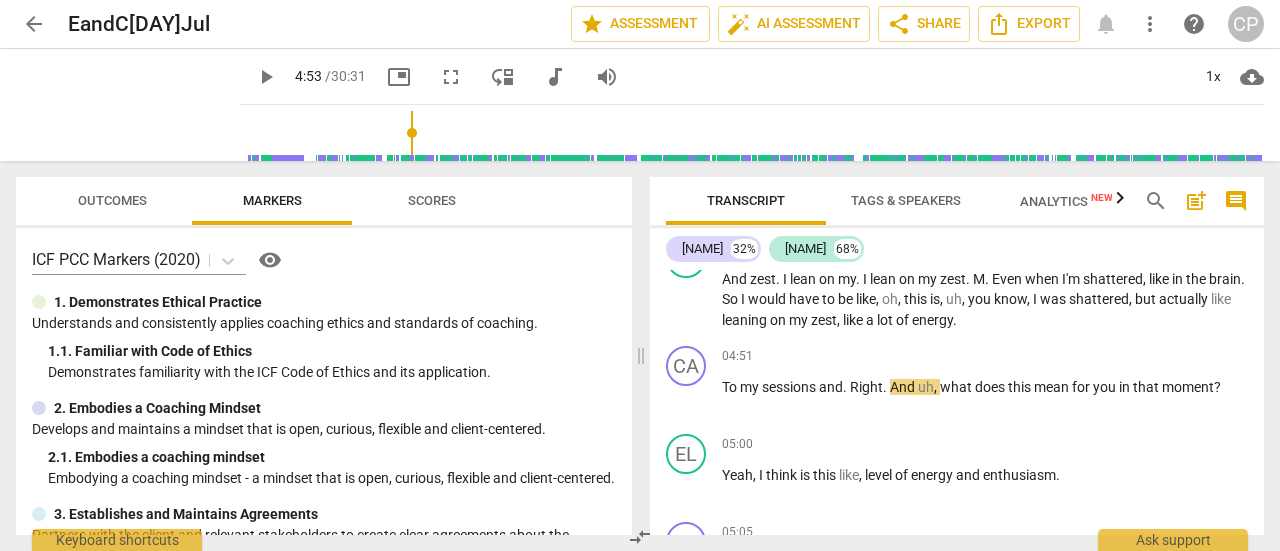 type on "294" 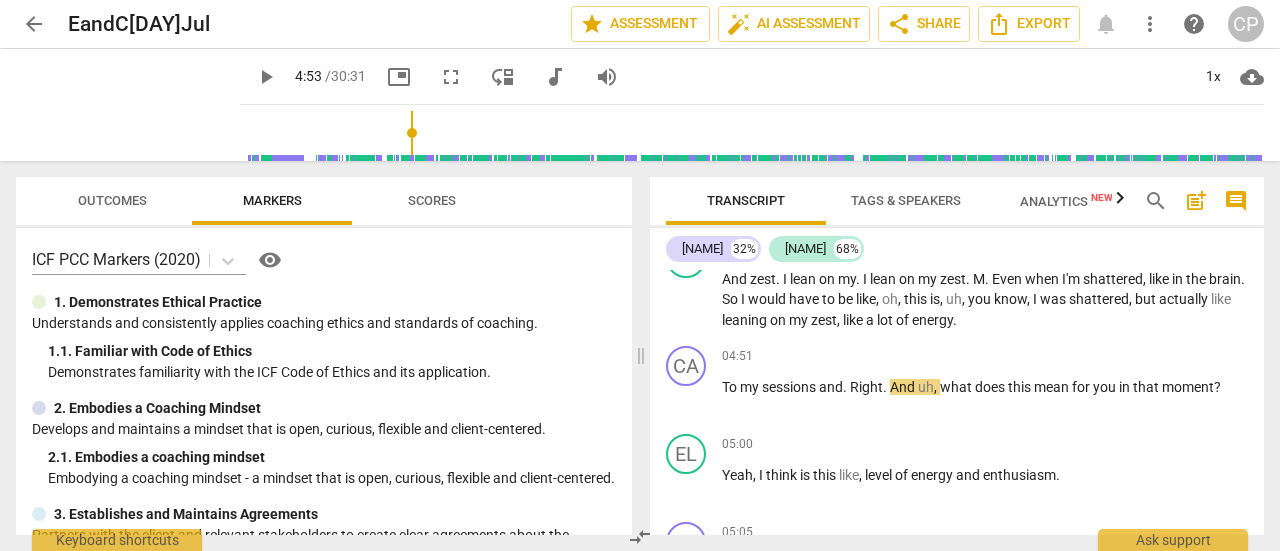 drag, startPoint x: 1256, startPoint y: 309, endPoint x: 1260, endPoint y: 295, distance: 14.56022 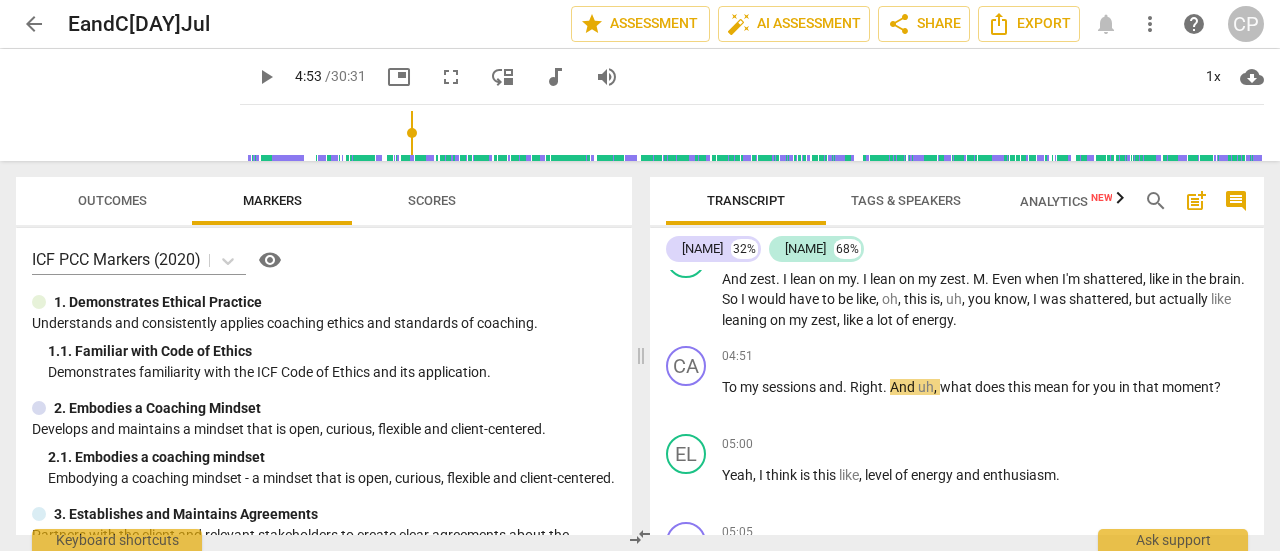 click on "CA play_arrow pause 00:00 + Add competency keyboard_arrow_right Right . Right . Good morning , Ellie . How are you ? EL play_arrow pause 00:06 + Add competency keyboard_arrow_right I am feeling quite dysregulated . CA play_arrow pause 00:09 + Add competency keyboard_arrow_right Okay . EL play_arrow pause 00:10 + Add competency keyboard_arrow_right All over the place . CA play_arrow pause 00:11 + Add competency keyboard_arrow_right Okay . Mhm . EL play_arrow pause 00:13 + Add competency keyboard_arrow_right Yeah . CA play_arrow pause 00:14 + Add competency keyboard_arrow_right Okay , so let's say what would you need to start this conversation today ? EL play_arrow pause 00:22 + Add competency keyboard_arrow_right I think I , um , think it'll be good to start with some breathing . I'm feeling really in the red . And um , I . I didn't even have a difficult morning with Leo . I was just very" at bounding box center [957, 402] 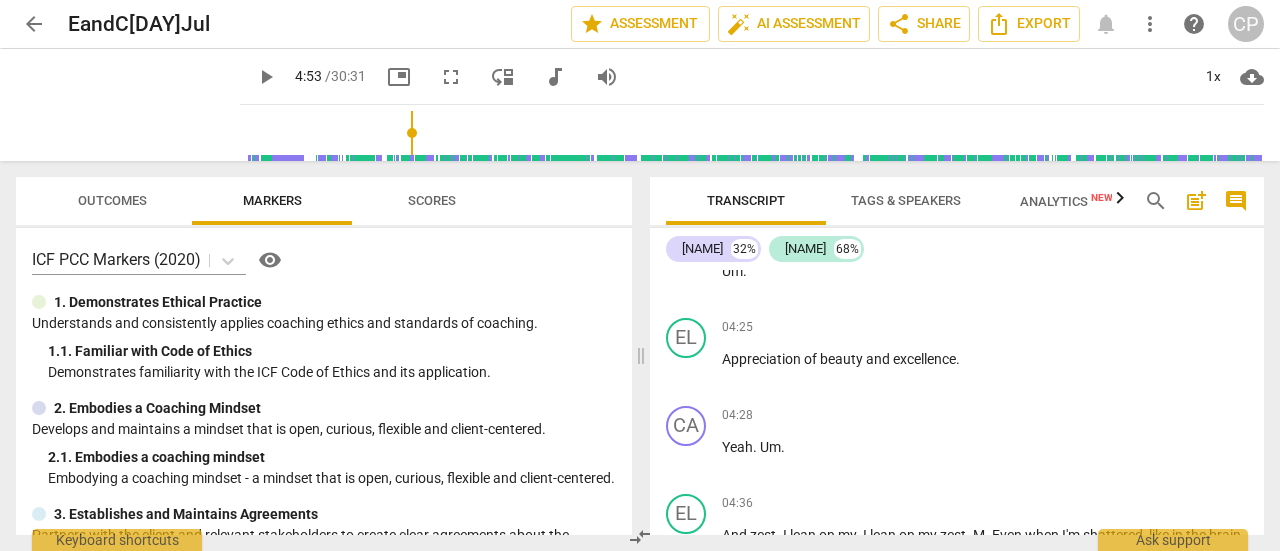 scroll, scrollTop: 2468, scrollLeft: 0, axis: vertical 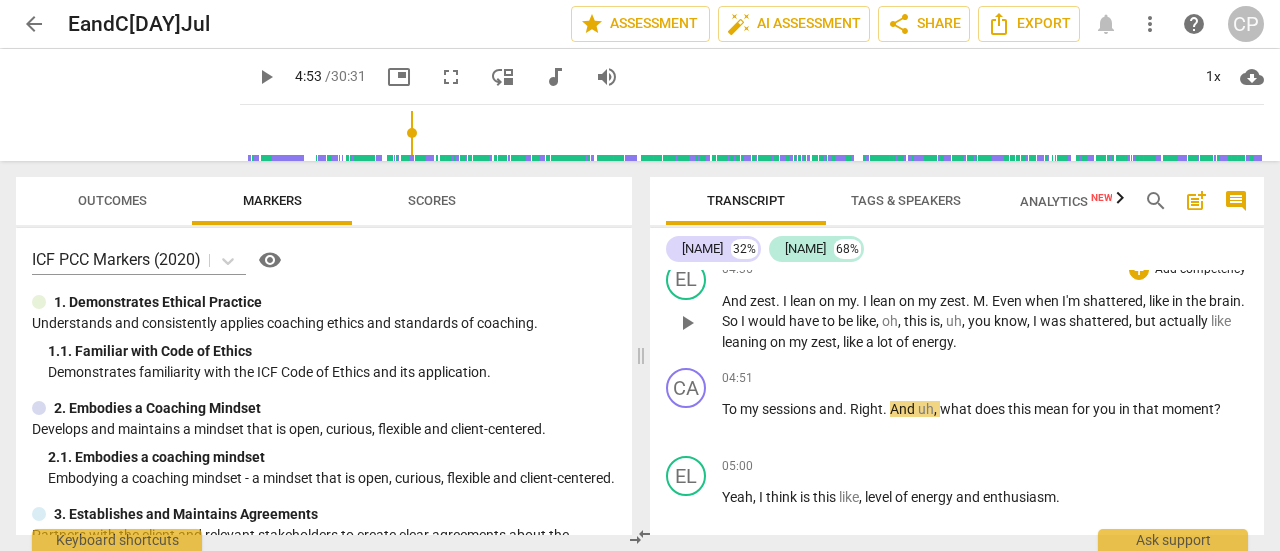 click on "EL play_arrow pause 04:36 + Add competency keyboard_arrow_right And   zest .   I   lean   on   my .   I   lean   on   my   zest .   M .   Even   when   I'm   shattered ,   like   in   the   brain .   So   I   would   have   to   be   like ,   oh ,   this   is ,   uh ,   you   know ,   I   was   shattered ,   but   actually   like   leaning   on   my   zest ,   like   a   lot   of   energy ." at bounding box center [957, 306] 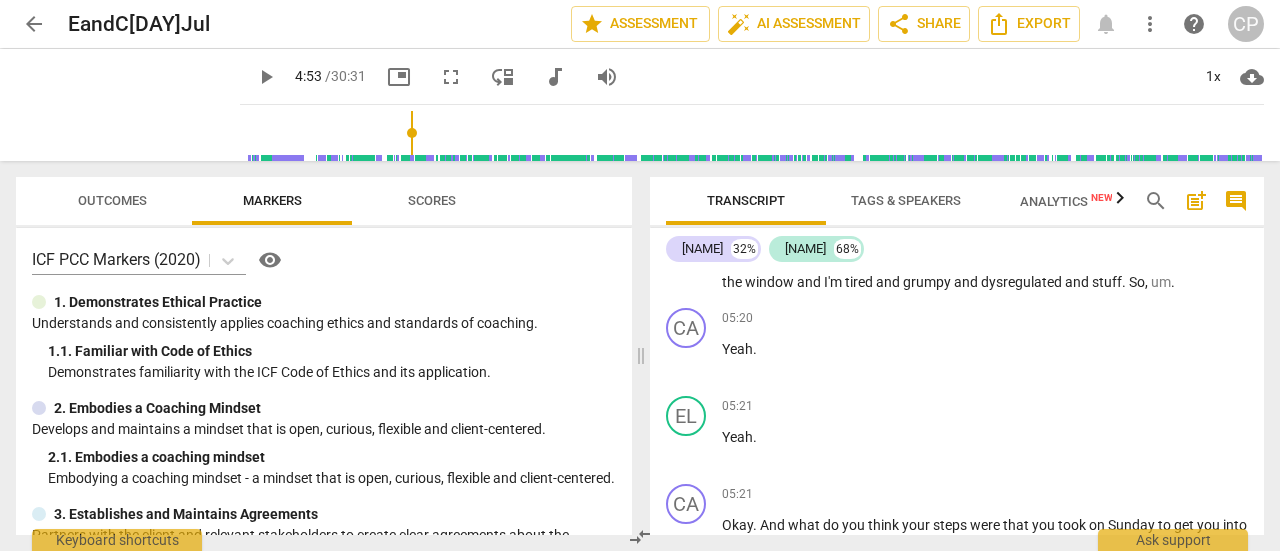 scroll, scrollTop: 3114, scrollLeft: 0, axis: vertical 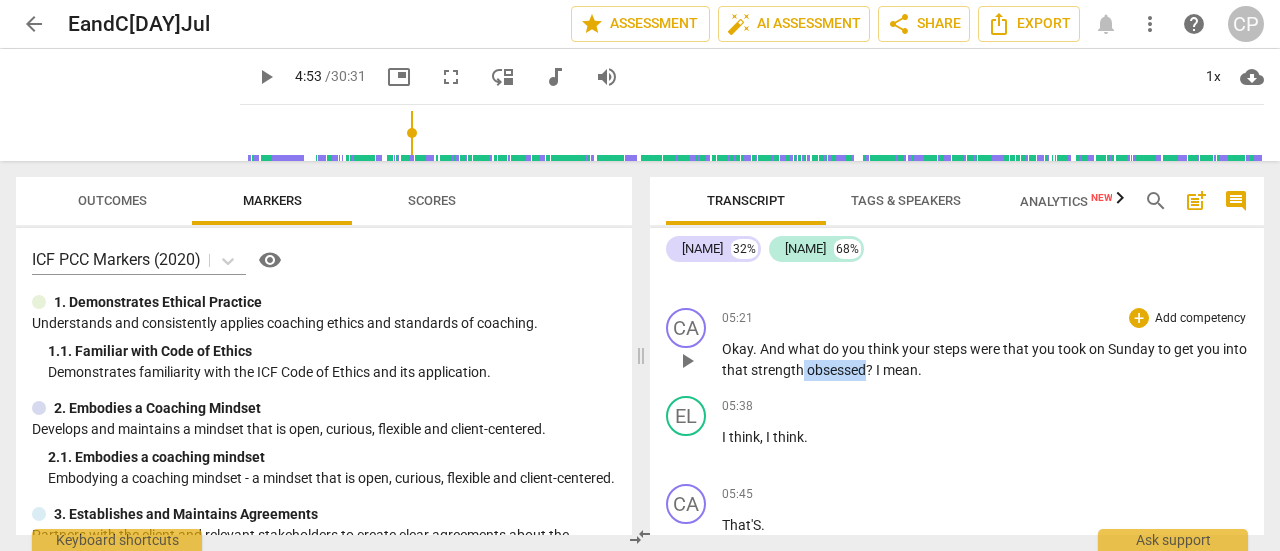 drag, startPoint x: 894, startPoint y: 370, endPoint x: 828, endPoint y: 376, distance: 66.27216 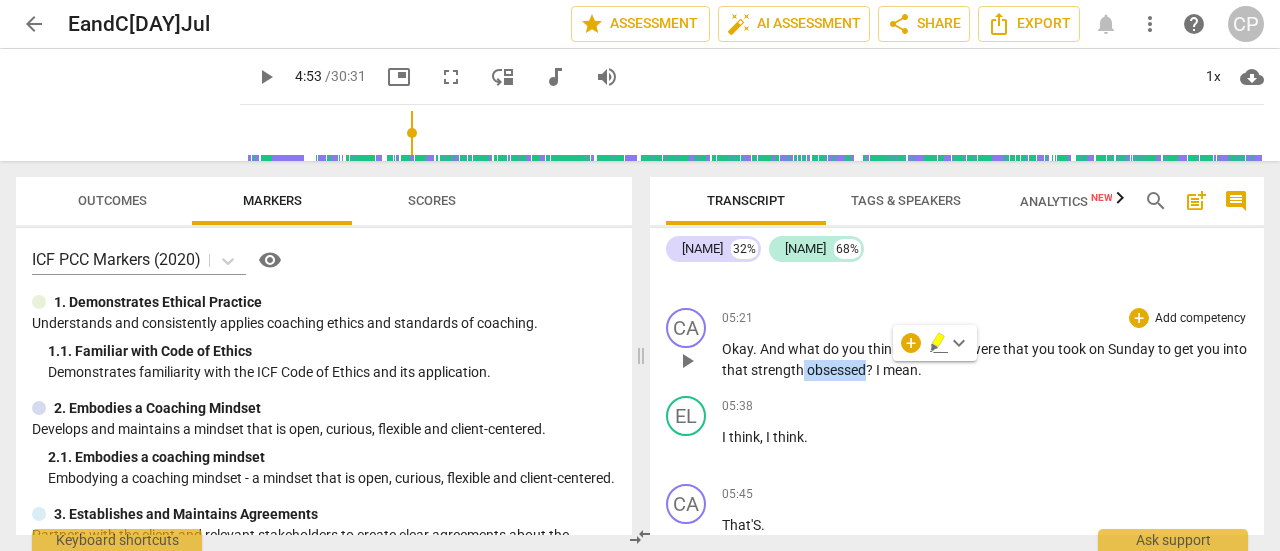 type 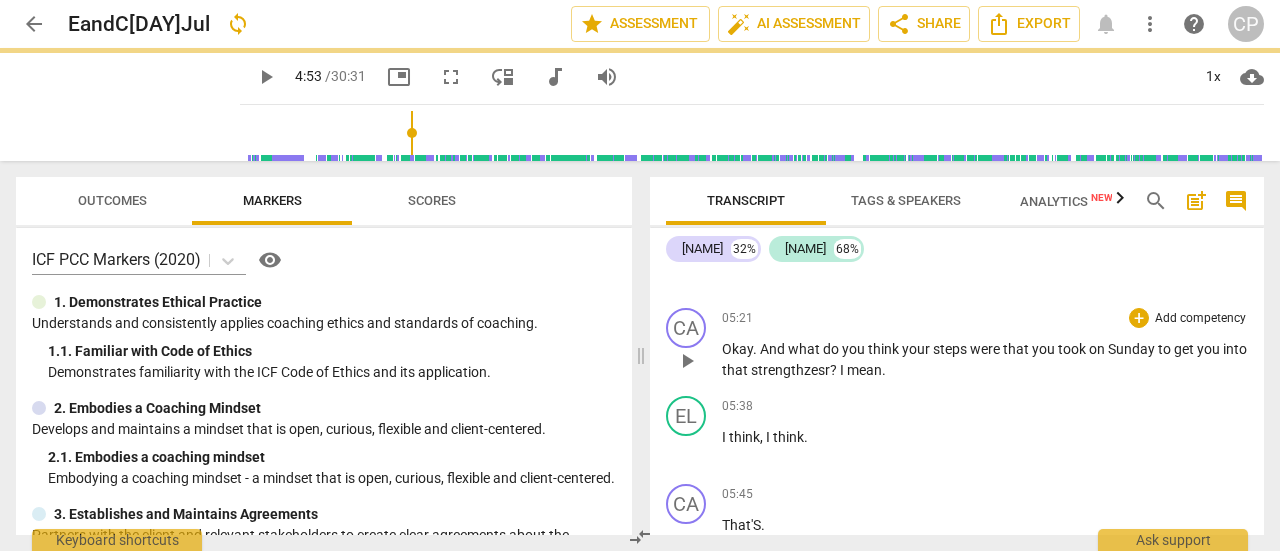 click on "strengthzesr" at bounding box center [790, 370] 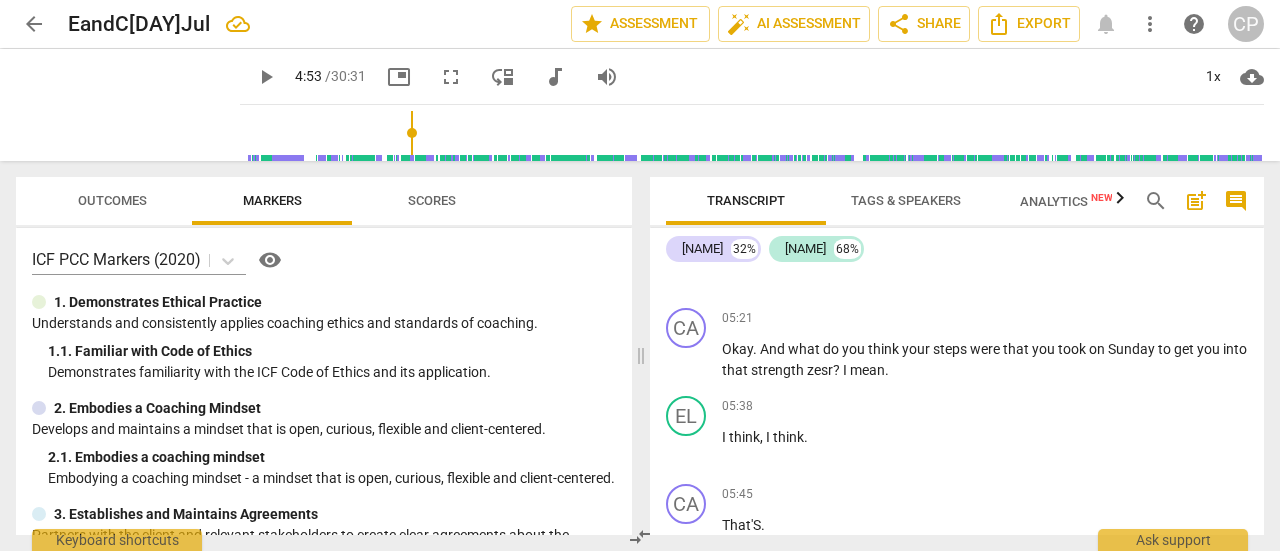 drag, startPoint x: 1254, startPoint y: 311, endPoint x: 1261, endPoint y: 319, distance: 10.630146 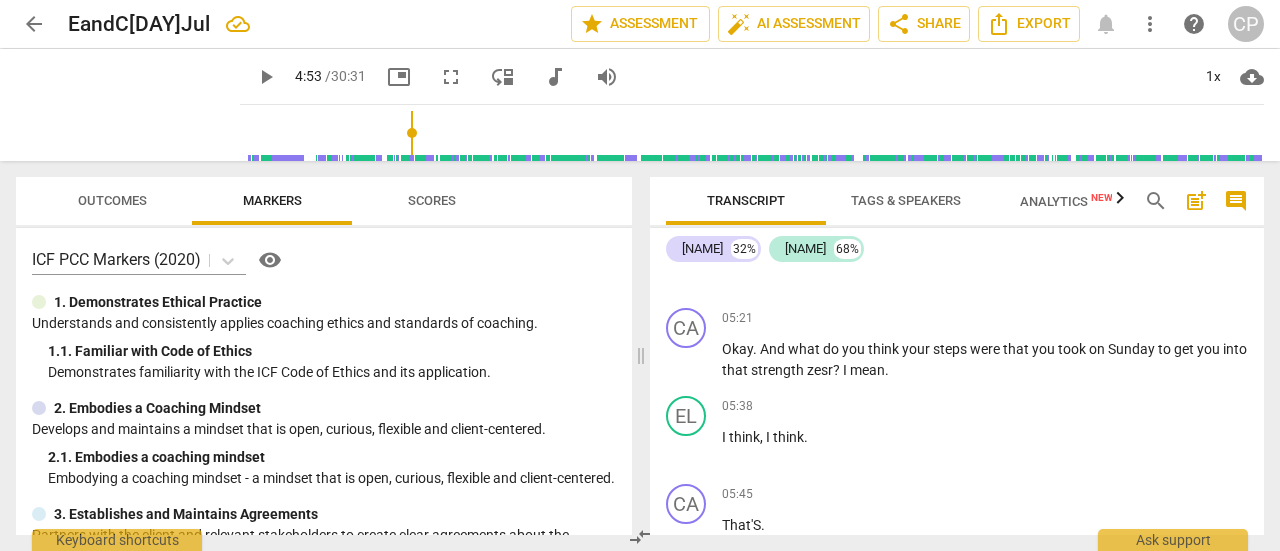 click on "CA play_arrow pause 00:00 + Add competency keyboard_arrow_right Right . Right . Good morning , Ellie . How are you ? EL play_arrow pause 00:06 + Add competency keyboard_arrow_right I am feeling quite dysregulated . CA play_arrow pause 00:09 + Add competency keyboard_arrow_right Okay . EL play_arrow pause 00:10 + Add competency keyboard_arrow_right All over the place . CA play_arrow pause 00:11 + Add competency keyboard_arrow_right Okay . Mhm . EL play_arrow pause 00:13 + Add competency keyboard_arrow_right Yeah . CA play_arrow pause 00:14 + Add competency keyboard_arrow_right Okay , so let's say what would you need to start this conversation today ? EL play_arrow pause 00:22 + Add competency keyboard_arrow_right I think I , um , think it'll be good to start with some breathing . I'm feeling really in the red . And um , I . I didn't even have a difficult morning with Leo . I was just very" at bounding box center (957, 402) 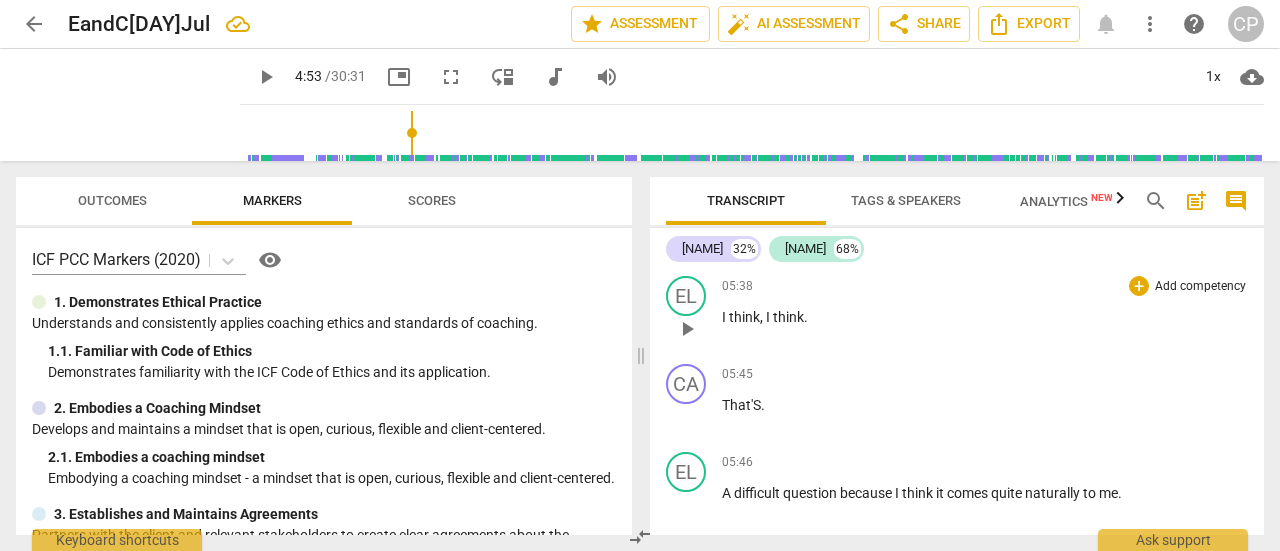 scroll, scrollTop: 3274, scrollLeft: 0, axis: vertical 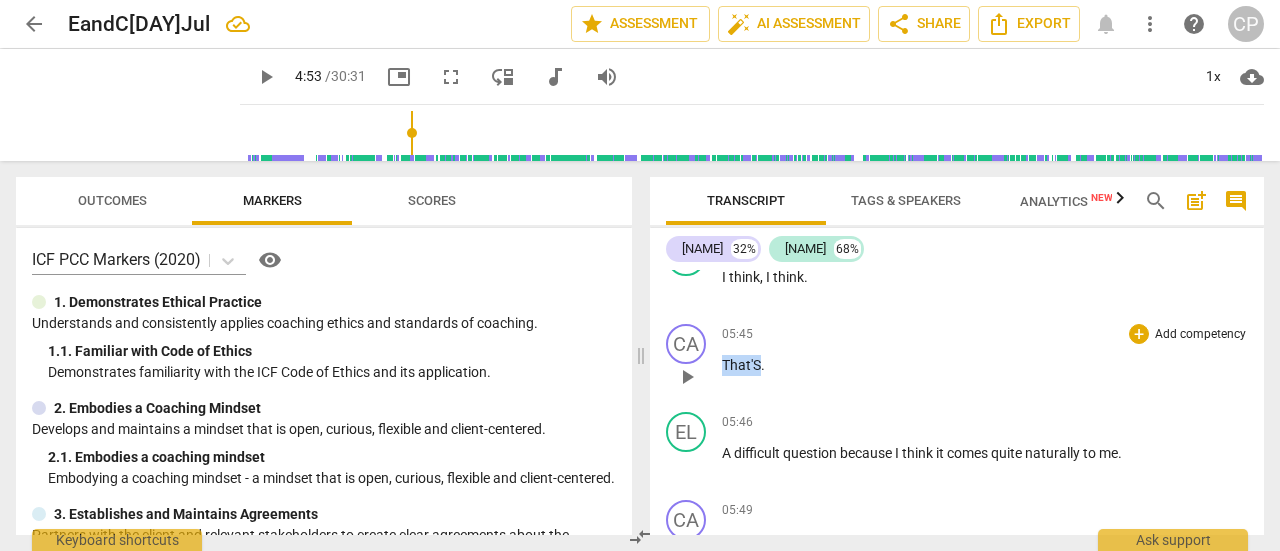 drag, startPoint x: 759, startPoint y: 363, endPoint x: 718, endPoint y: 367, distance: 41.19466 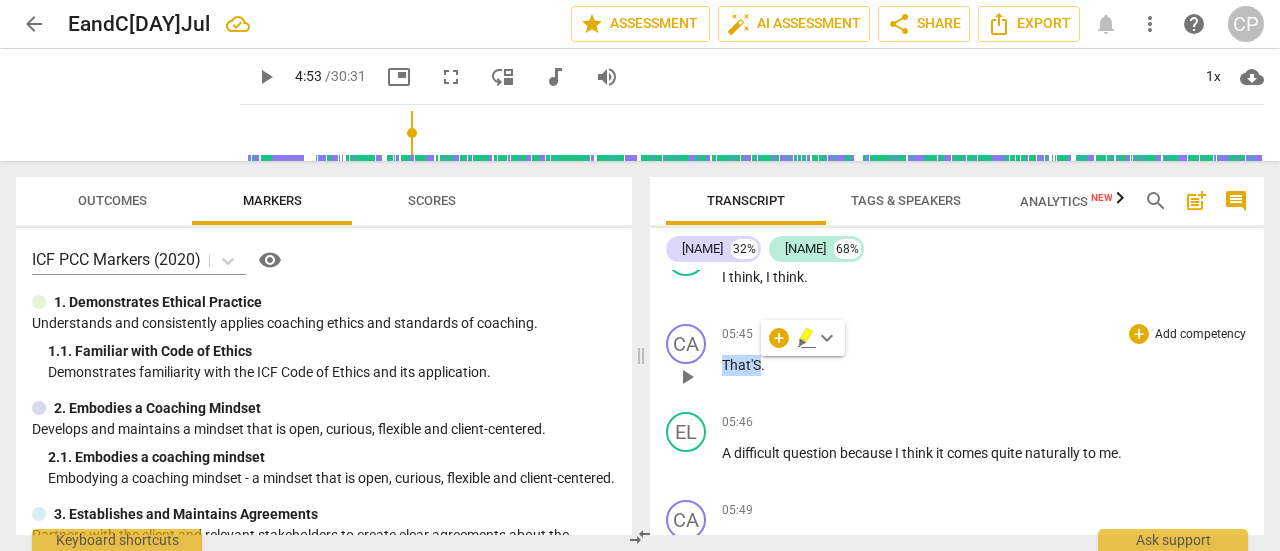 type 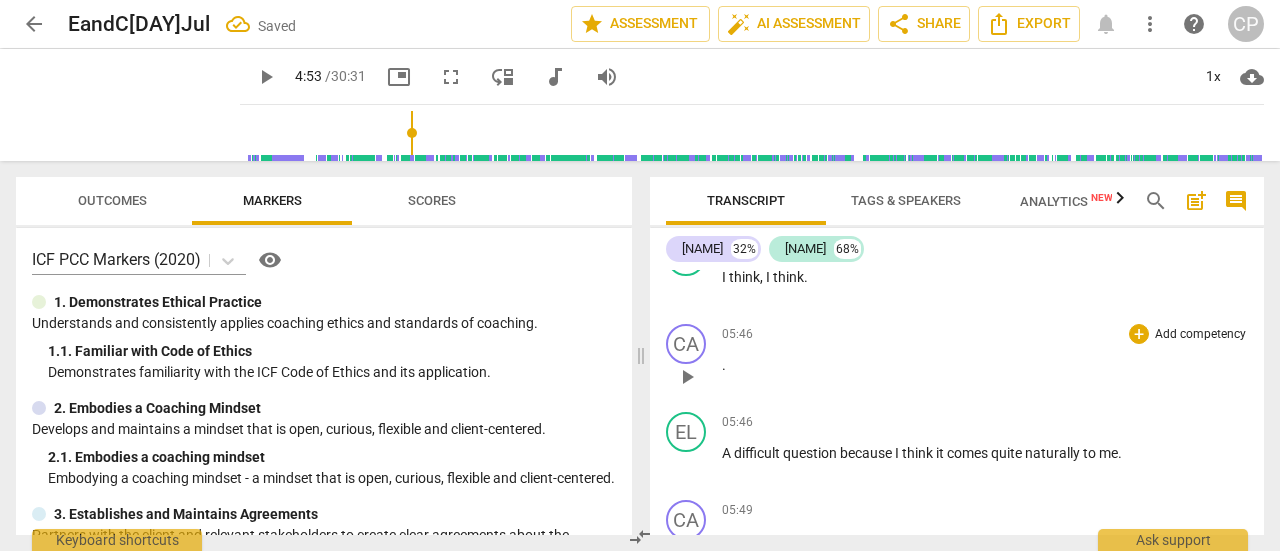 click on "." at bounding box center (985, 365) 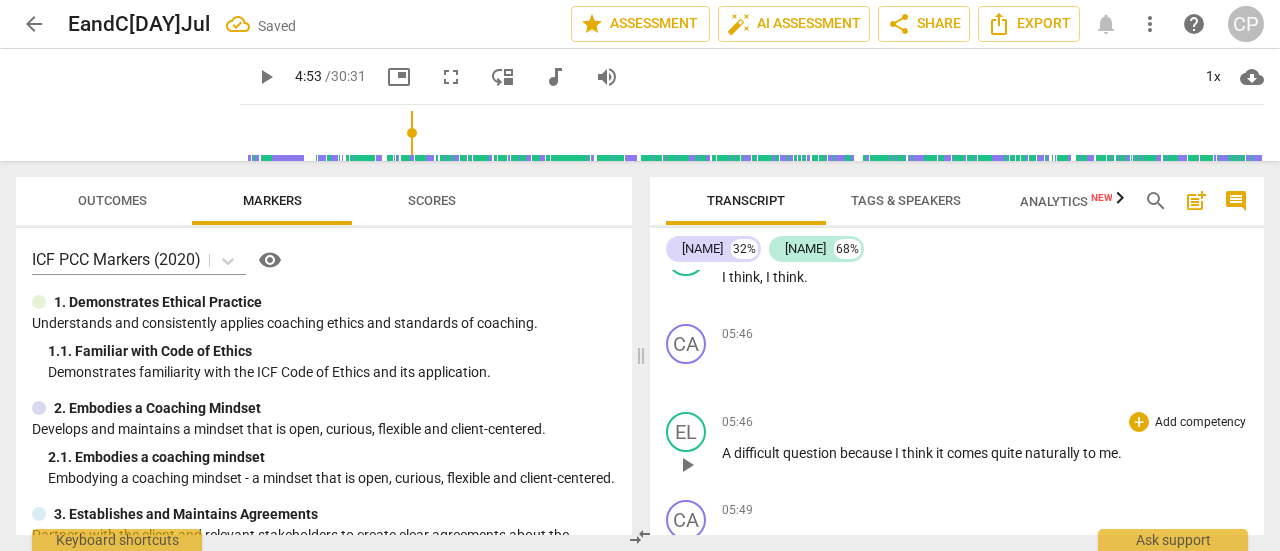 click on "A" at bounding box center (728, 453) 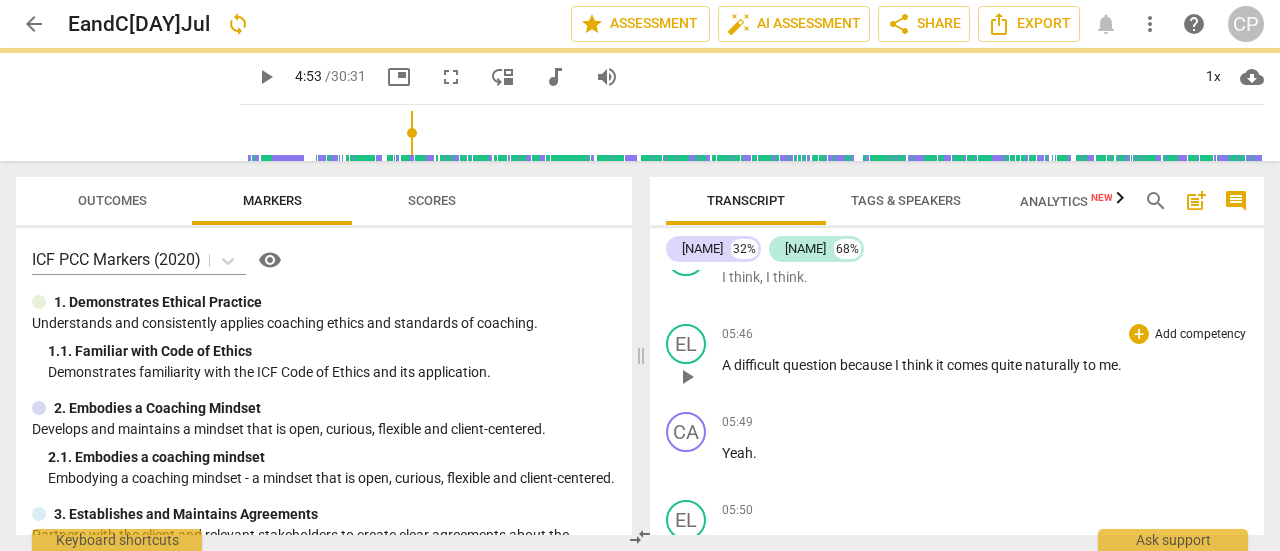 scroll, scrollTop: 3186, scrollLeft: 0, axis: vertical 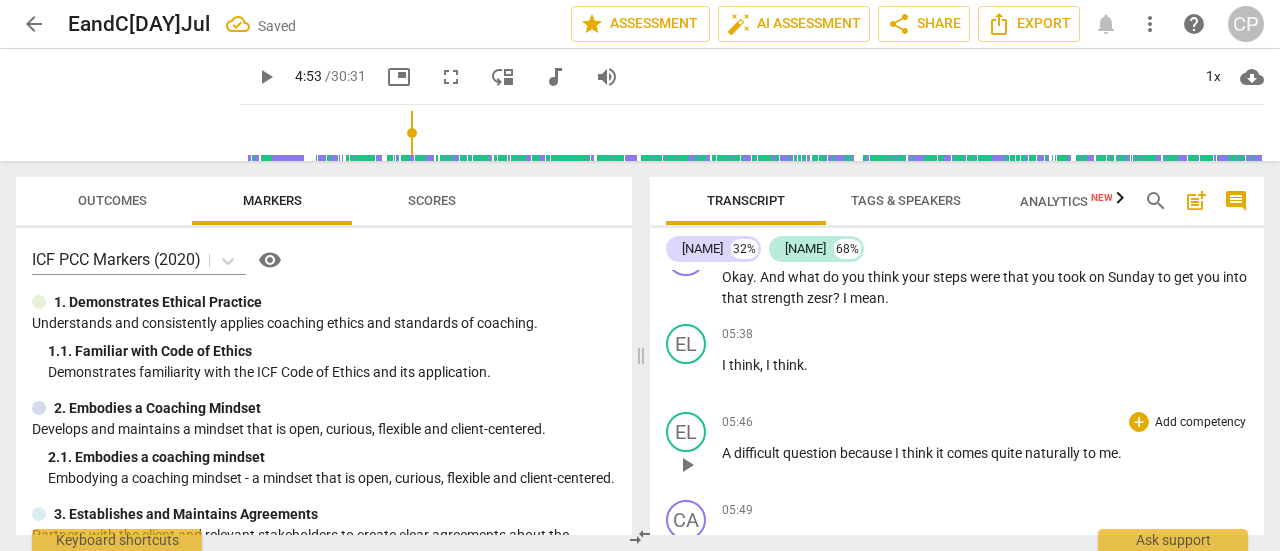 type 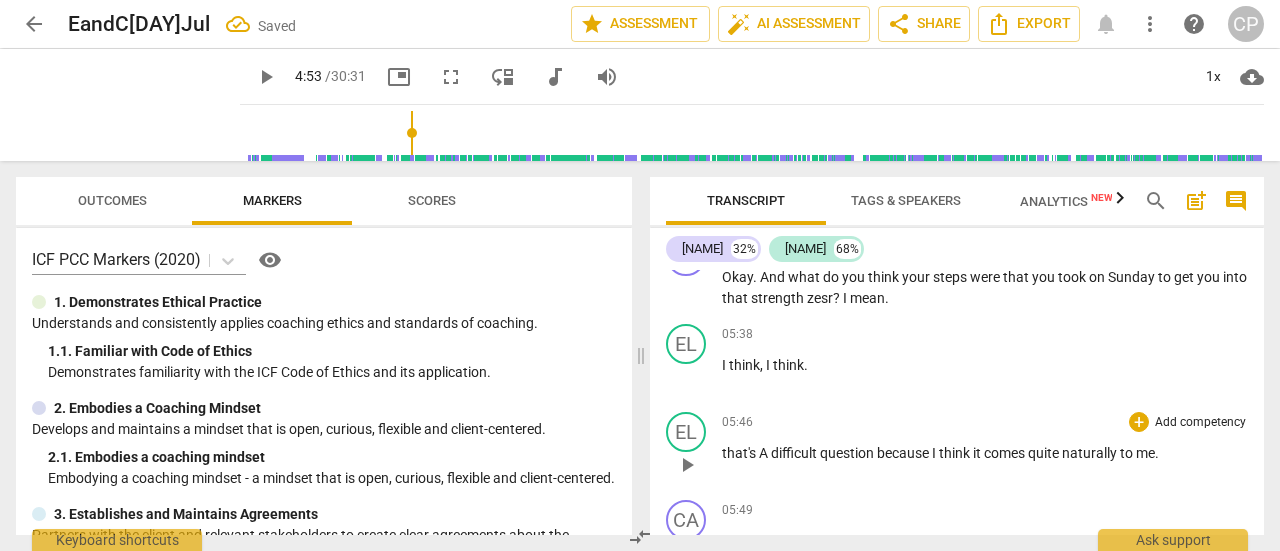 drag, startPoint x: 772, startPoint y: 453, endPoint x: 760, endPoint y: 451, distance: 12.165525 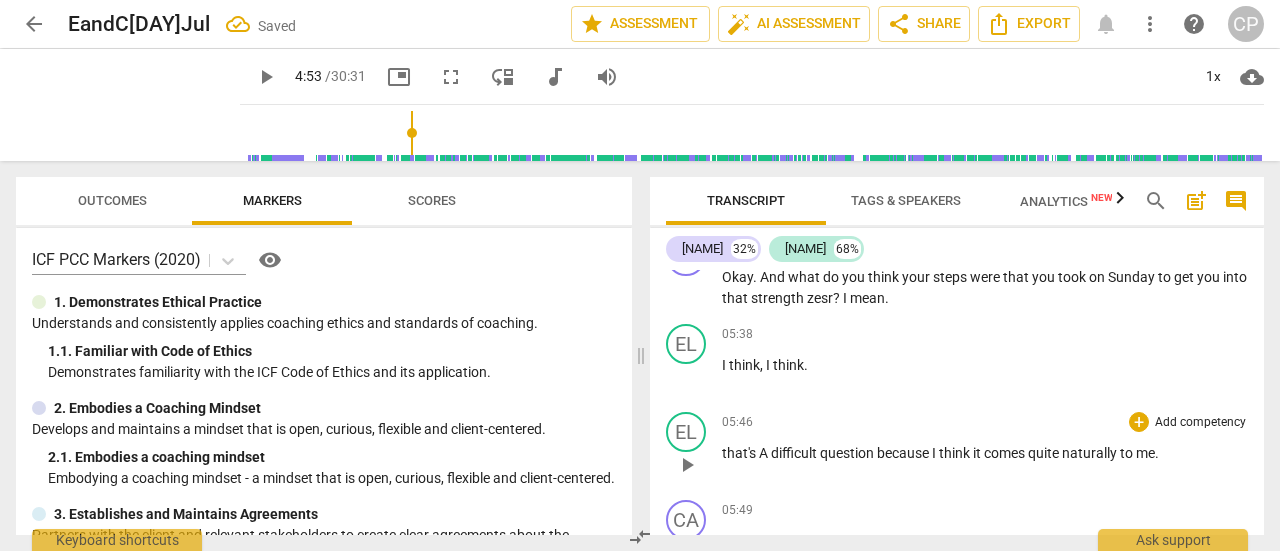 click on "that's A" at bounding box center (746, 453) 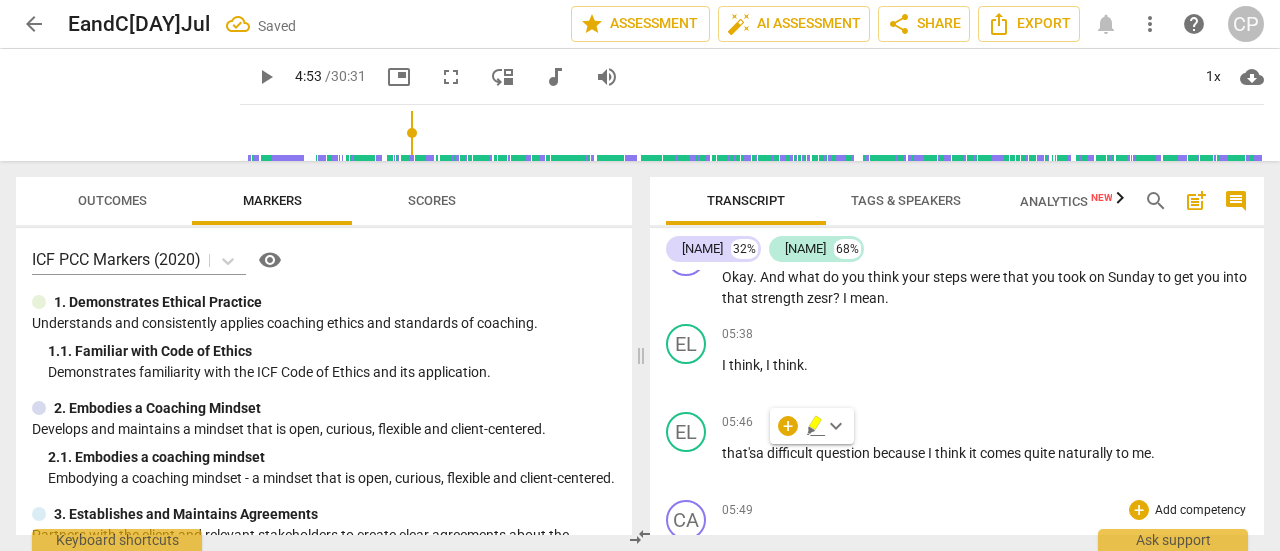 drag, startPoint x: 757, startPoint y: 455, endPoint x: 856, endPoint y: 510, distance: 113.25193 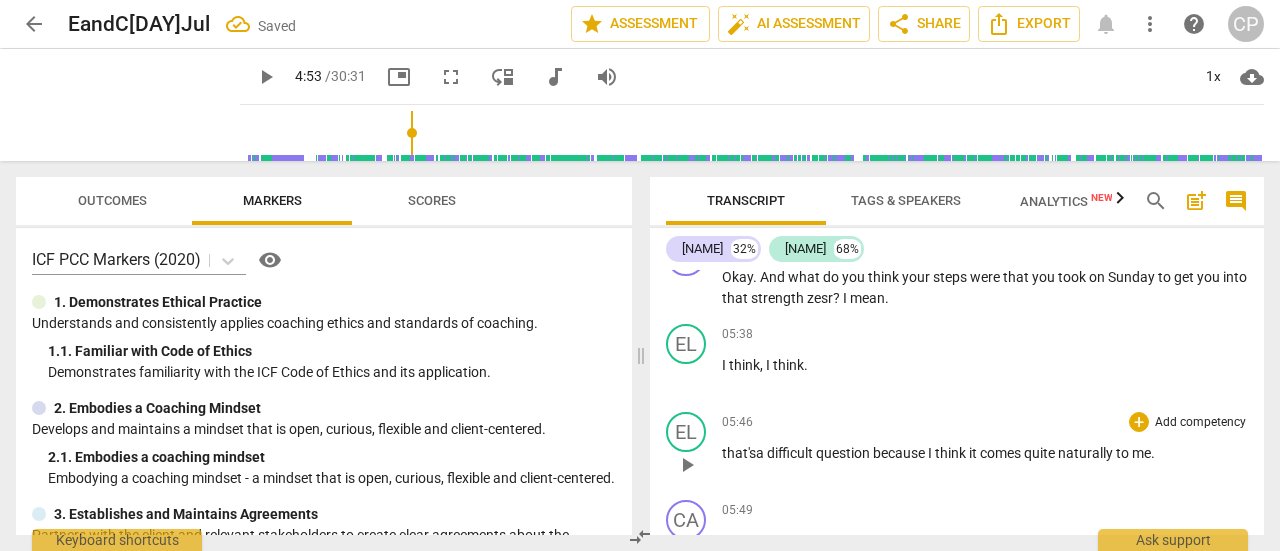 click on "that'sa" at bounding box center (744, 453) 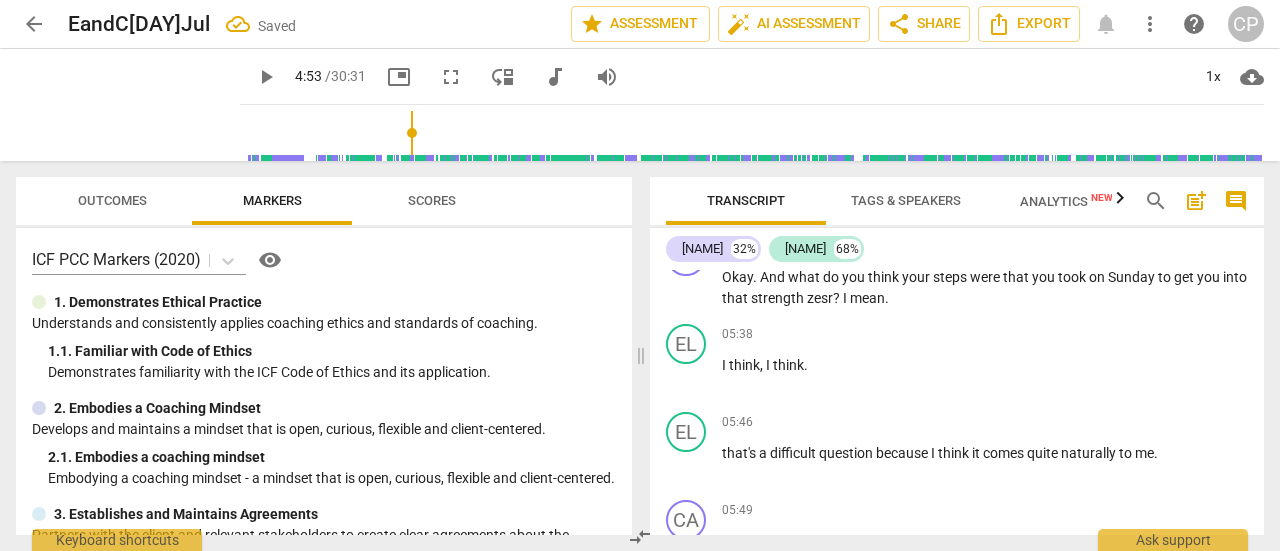 drag, startPoint x: 1264, startPoint y: 312, endPoint x: 1266, endPoint y: 326, distance: 14.142136 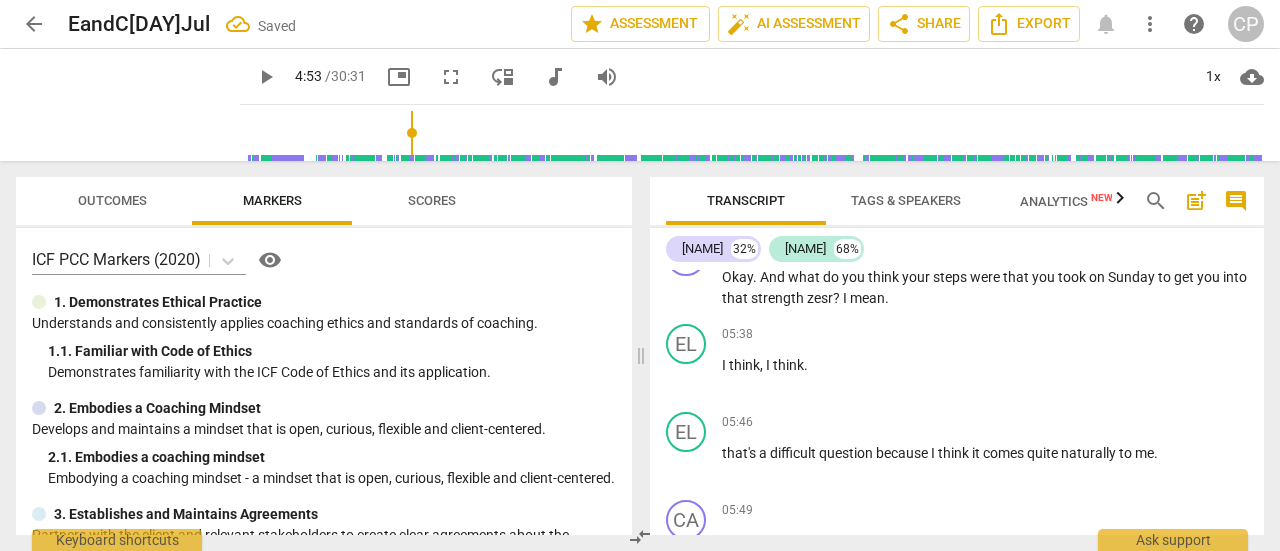 click on "Transcript Tags & Speakers Analytics New search post_add comment Catherine 32% Ellie 68% [STATE] play_arrow pause 00:00 + Add competency keyboard_arrow_right Right . Right . Good morning , Ellie . How are you ? EL play_arrow pause 00:06 + Add competency keyboard_arrow_right I am feeling quite dysregulated . CA play_arrow pause 00:09 + Add competency keyboard_arrow_right Okay . EL play_arrow pause 00:10 + Add competency keyboard_arrow_right All over the place . CA play_arrow pause 00:11 + Add competency keyboard_arrow_right Okay . Mhm . EL play_arrow pause 00:13 + Add competency keyboard_arrow_right Yeah . CA play_arrow pause 00:14 + Add competency keyboard_arrow_right Okay , so let's say what would you need to start this conversation today ? EL play_arrow pause 00:22 + Add competency keyboard_arrow_right I think I , um , think it'll be good to start with some breathing . I'm feeling really in the red . And um , I ." at bounding box center (961, 356) 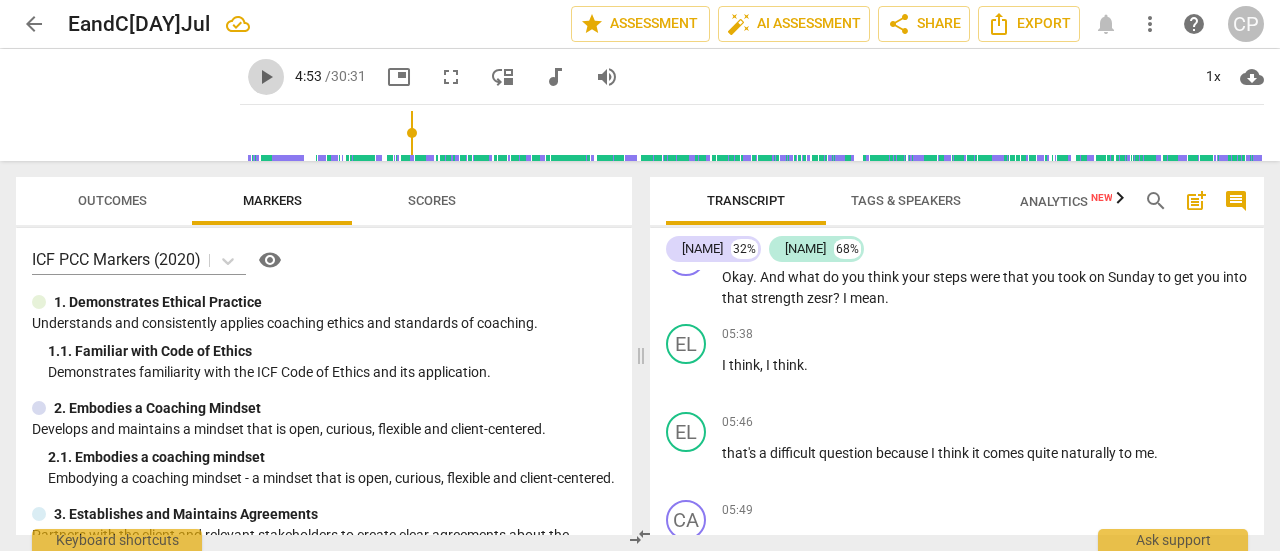 click on "play_arrow" at bounding box center (266, 77) 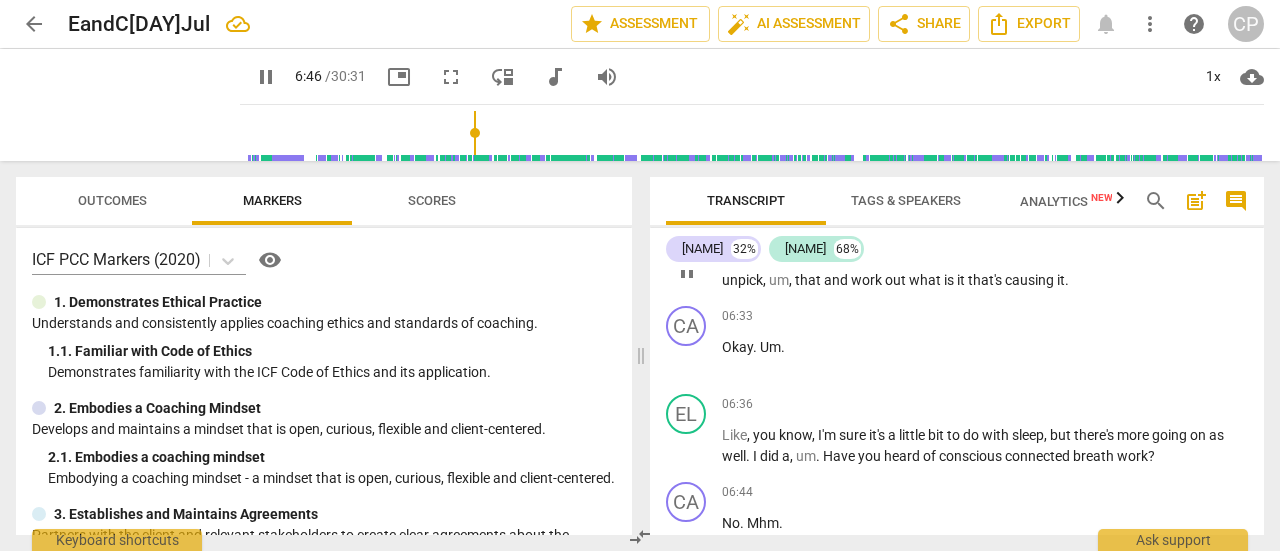 scroll, scrollTop: 4592, scrollLeft: 0, axis: vertical 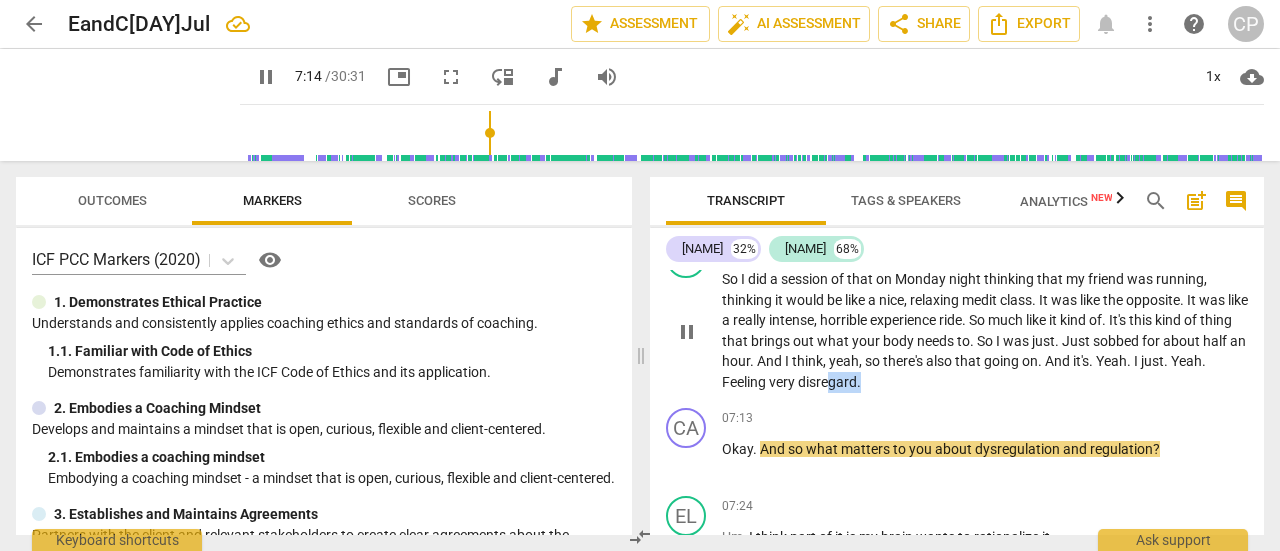 drag, startPoint x: 899, startPoint y: 377, endPoint x: 868, endPoint y: 378, distance: 31.016125 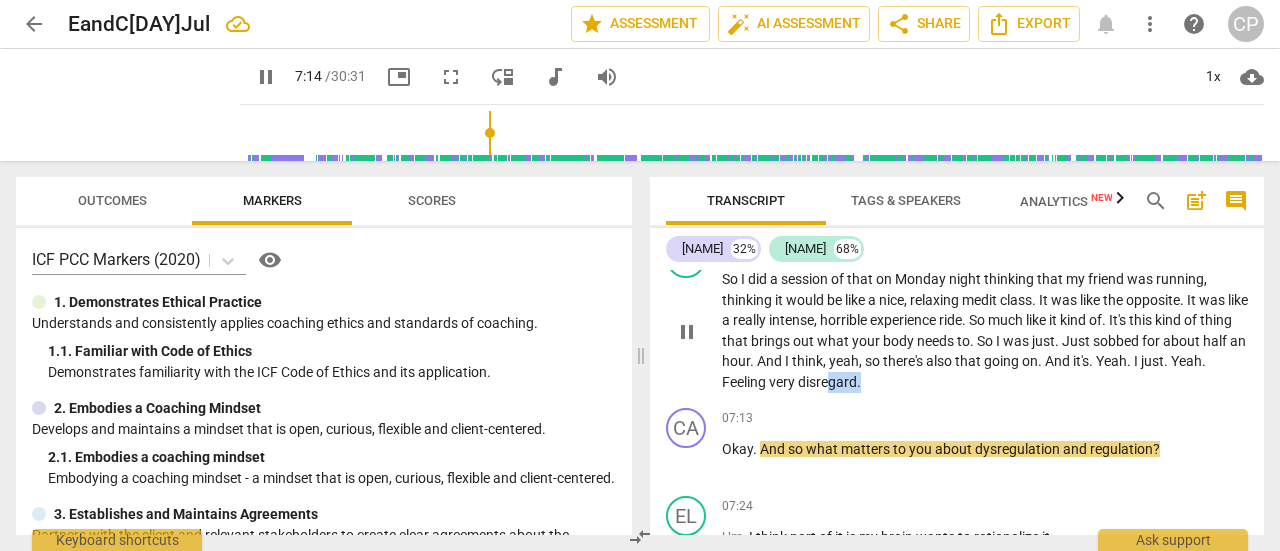 click on "So   I   did   a   session   of   that   on   Monday   night   thinking   that   my   friend   was   running ,   thinking   it   would   be   like   a   nice ,   relaxing   medit   class .   It   was   like   the   opposite .   It   was   like   a   really   intense ,   horrible   experience   ride .   So   much   like   it   kind   of .   It's   this   kind   of   thing   that   brings   out   what   your   body   needs   to .   So   I   was   just .   Just   sobbed   for   about   half   an   hour .   And   I   think ,   yeah ,   so   there's   also   that   going   on .   And   it's .   Yeah .   I   just .   Yeah .   Feeling   very   disregard ." at bounding box center [985, 330] 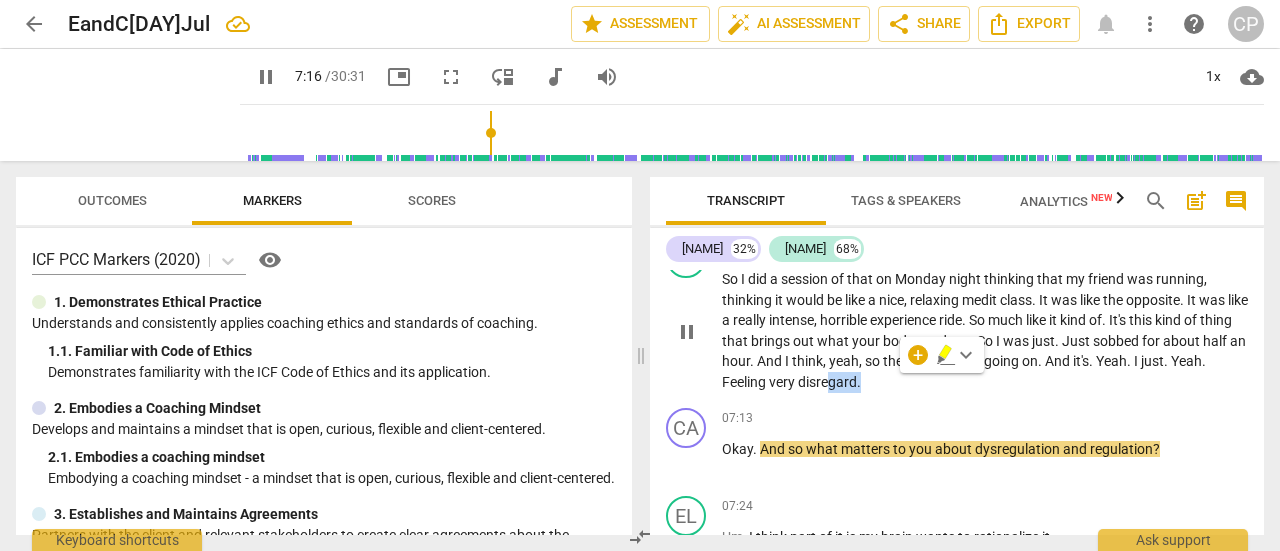 type on "437" 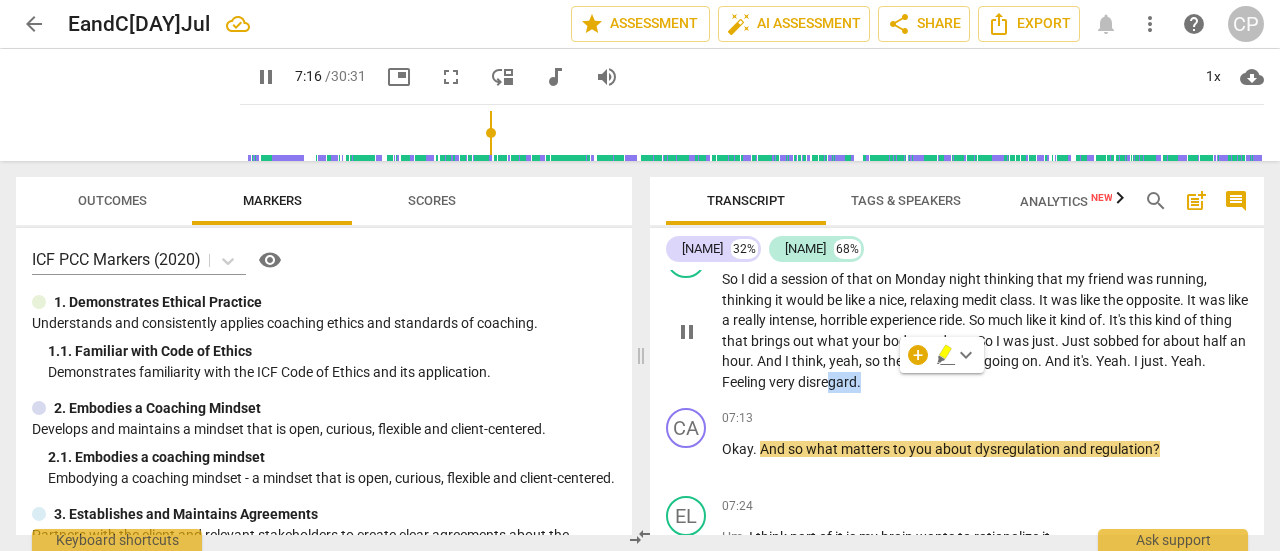 type 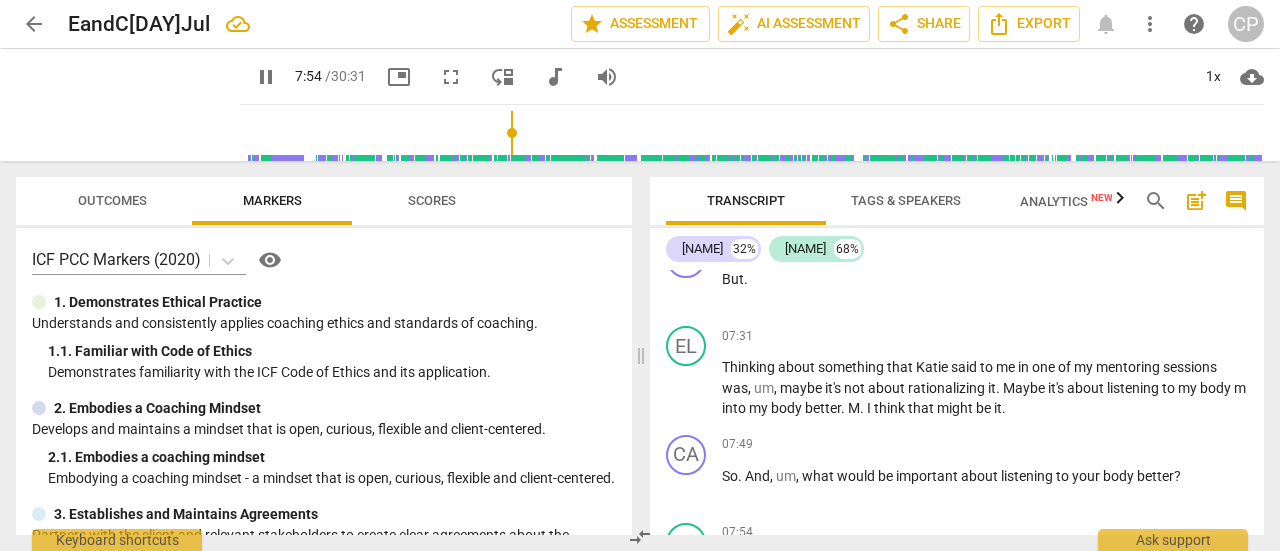 scroll, scrollTop: 5222, scrollLeft: 0, axis: vertical 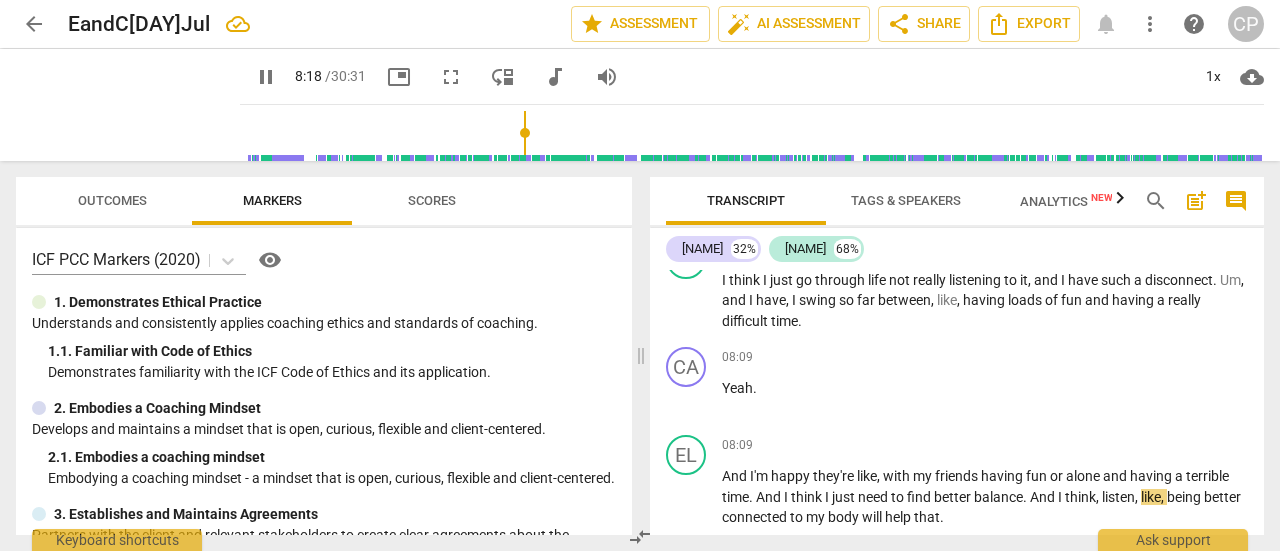 click on "Transcript Tags & Speakers Analytics New search post_add comment Catherine 32% Ellie 68% [STATE] play_arrow pause 00:00 + Add competency keyboard_arrow_right Right . Right . Good morning , Ellie . How are you ? EL play_arrow pause 00:06 + Add competency keyboard_arrow_right I am feeling quite dysregulated . CA play_arrow pause 00:09 + Add competency keyboard_arrow_right Okay . EL play_arrow pause 00:10 + Add competency keyboard_arrow_right All over the place . CA play_arrow pause 00:11 + Add competency keyboard_arrow_right Okay . Mhm . EL play_arrow pause 00:13 + Add competency keyboard_arrow_right Yeah . CA play_arrow pause 00:14 + Add competency keyboard_arrow_right Okay , so let's say what would you need to start this conversation today ? EL play_arrow pause 00:22 + Add competency keyboard_arrow_right I think I , um , think it'll be good to start with some breathing . I'm feeling really in the red . And um , I ." at bounding box center [961, 356] 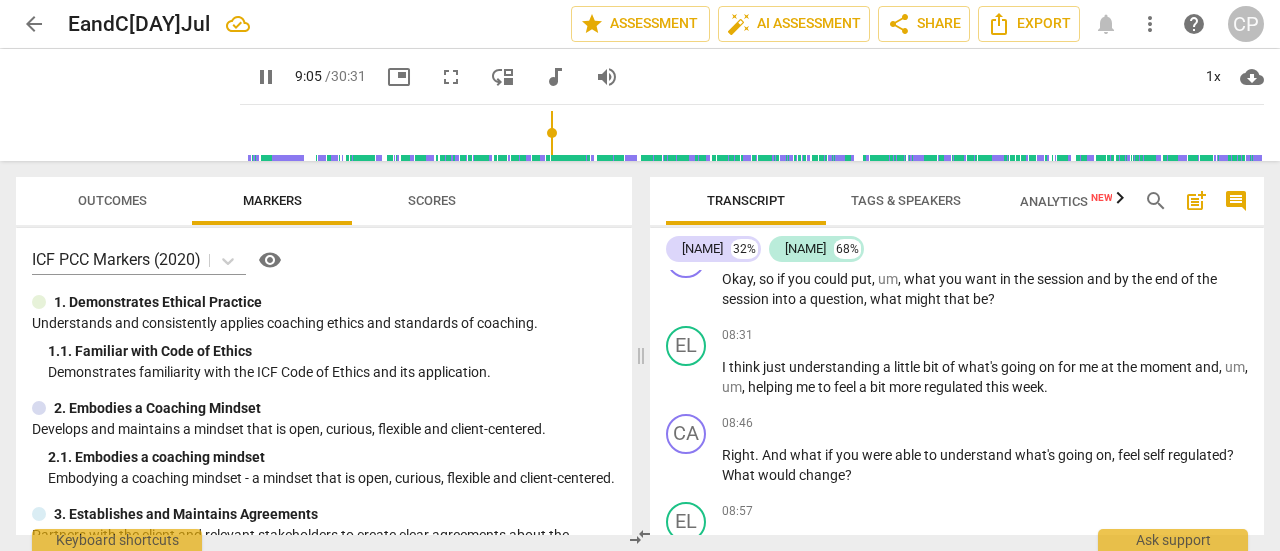 scroll, scrollTop: 5880, scrollLeft: 0, axis: vertical 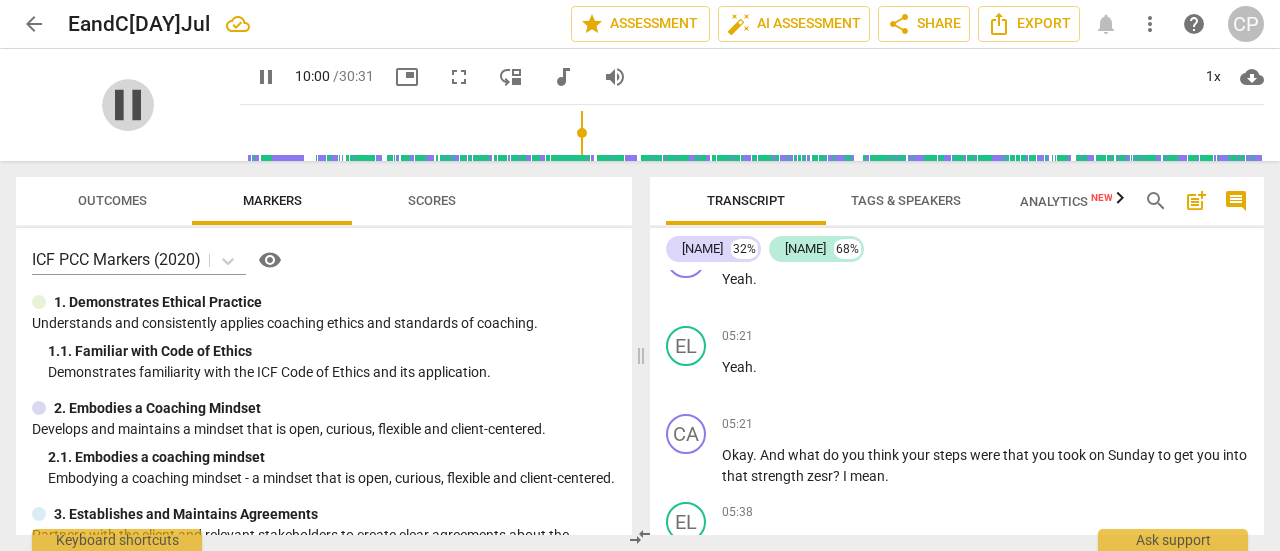 click on "pause" at bounding box center [128, 105] 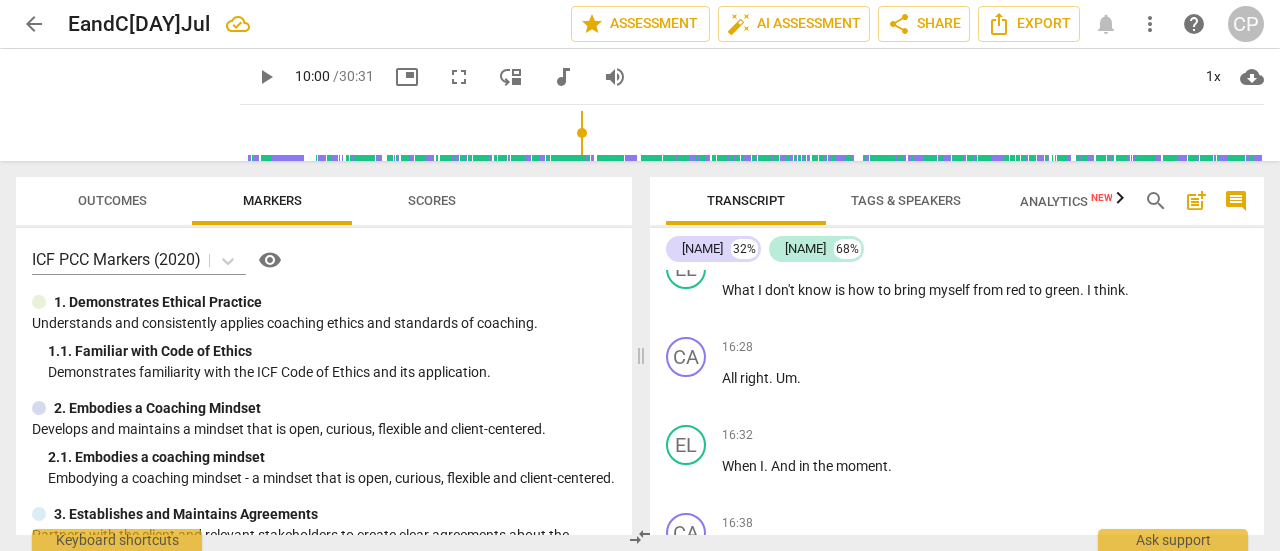 scroll, scrollTop: 11062, scrollLeft: 0, axis: vertical 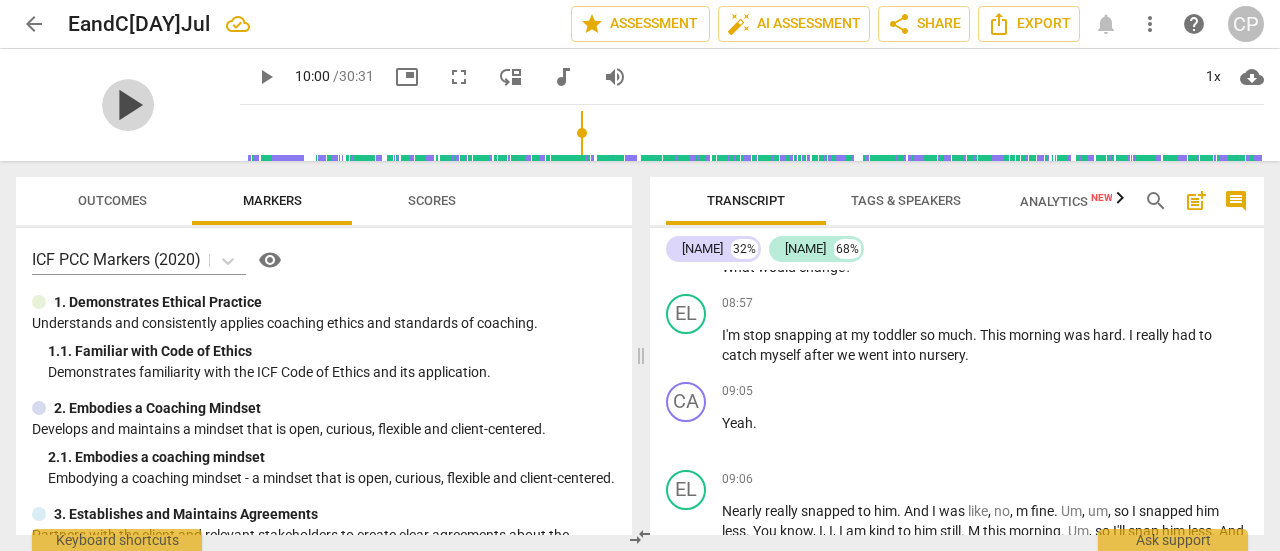 click on "play_arrow" at bounding box center [128, 105] 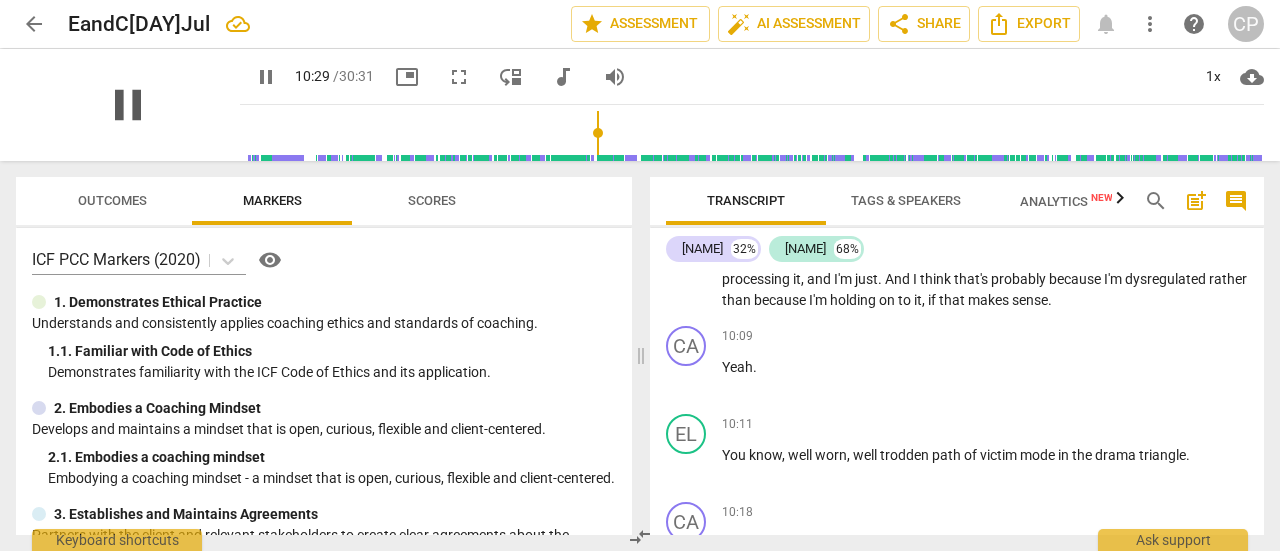 scroll, scrollTop: 6504, scrollLeft: 0, axis: vertical 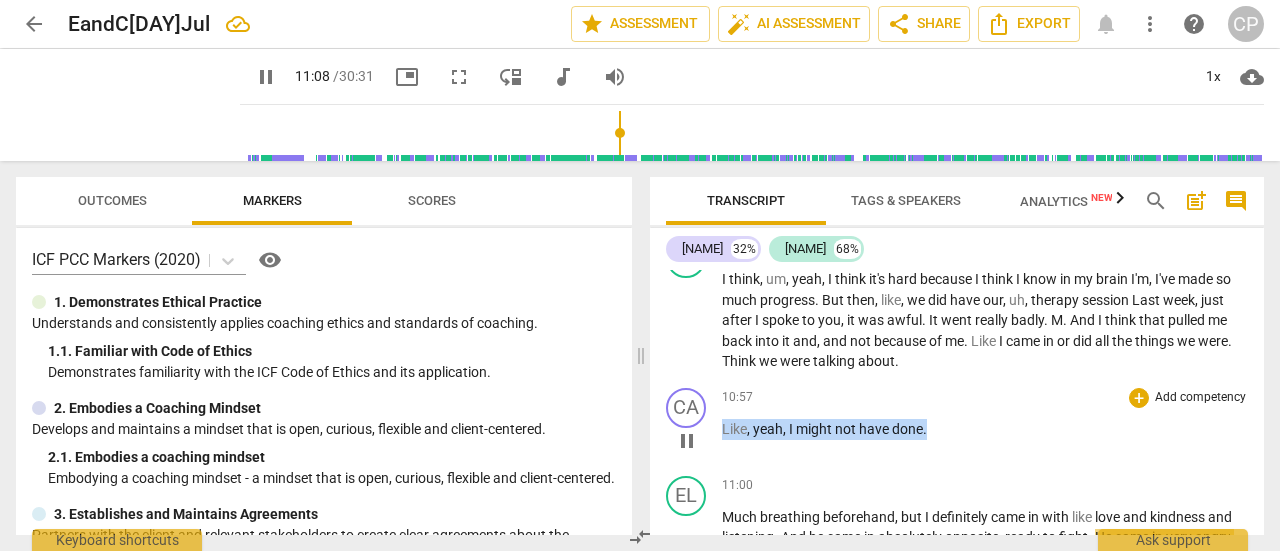 drag, startPoint x: 928, startPoint y: 433, endPoint x: 724, endPoint y: 427, distance: 204.08821 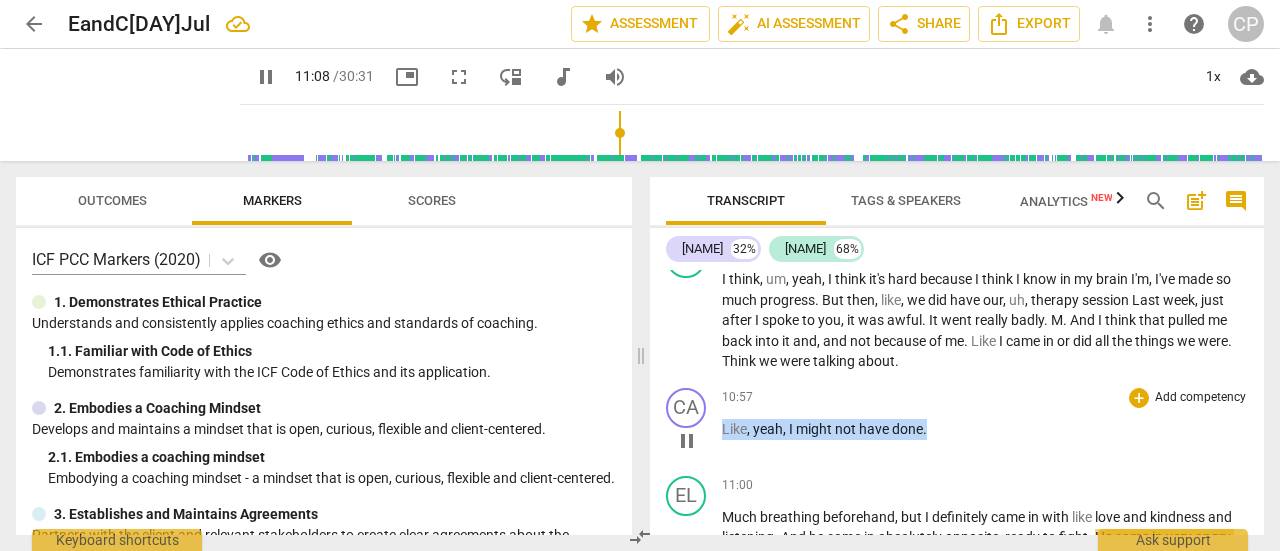click on "Like ,   yeah ,   I   might   not   have   done ." at bounding box center [985, 429] 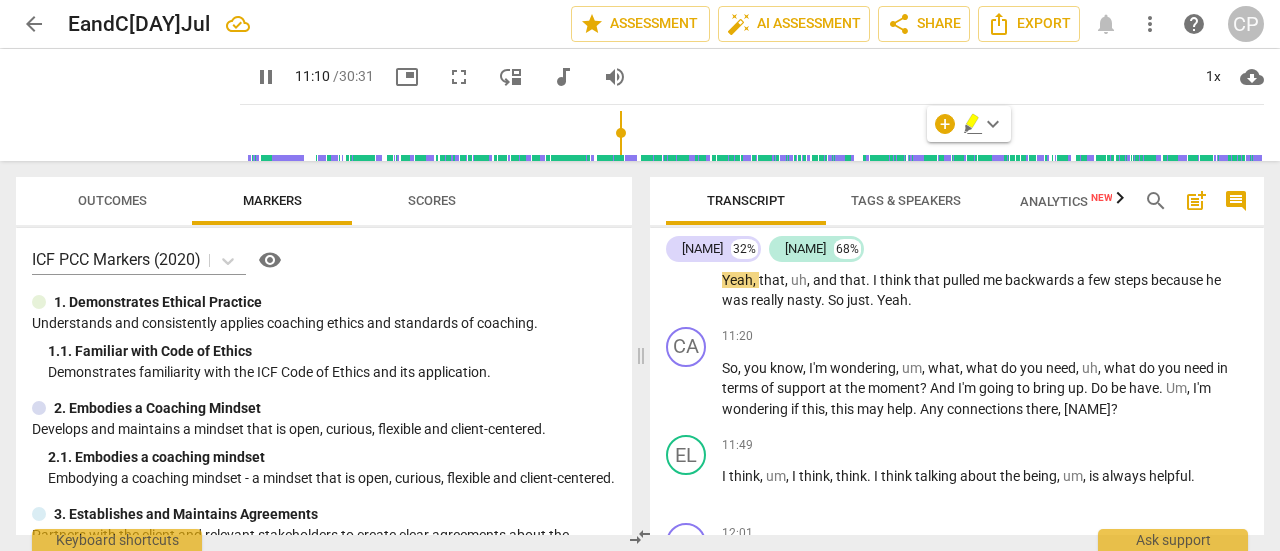 type on "671" 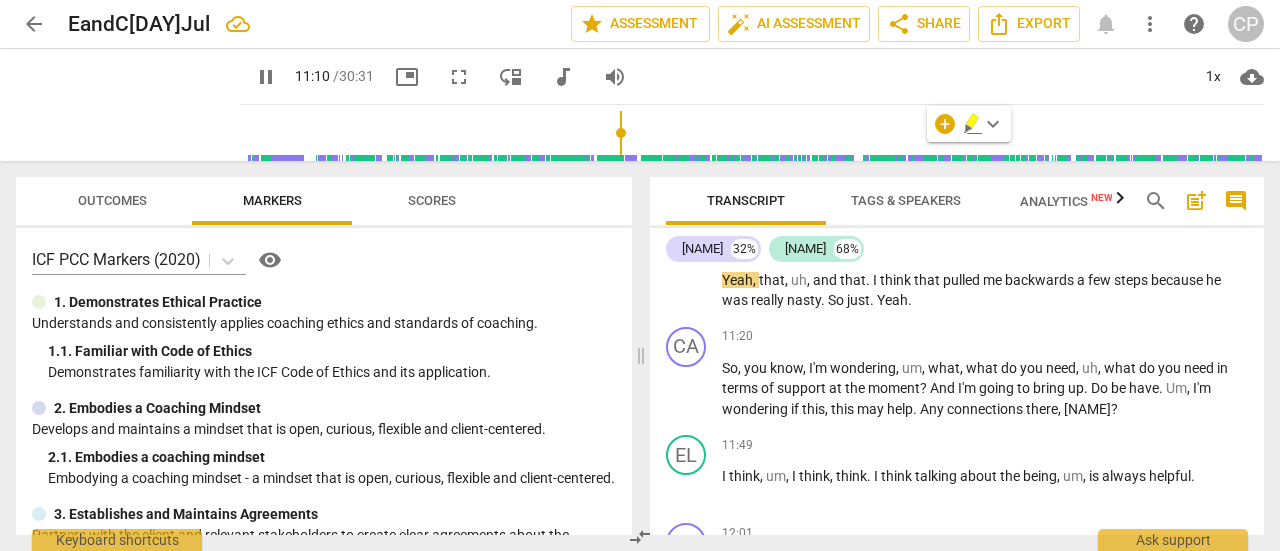 type 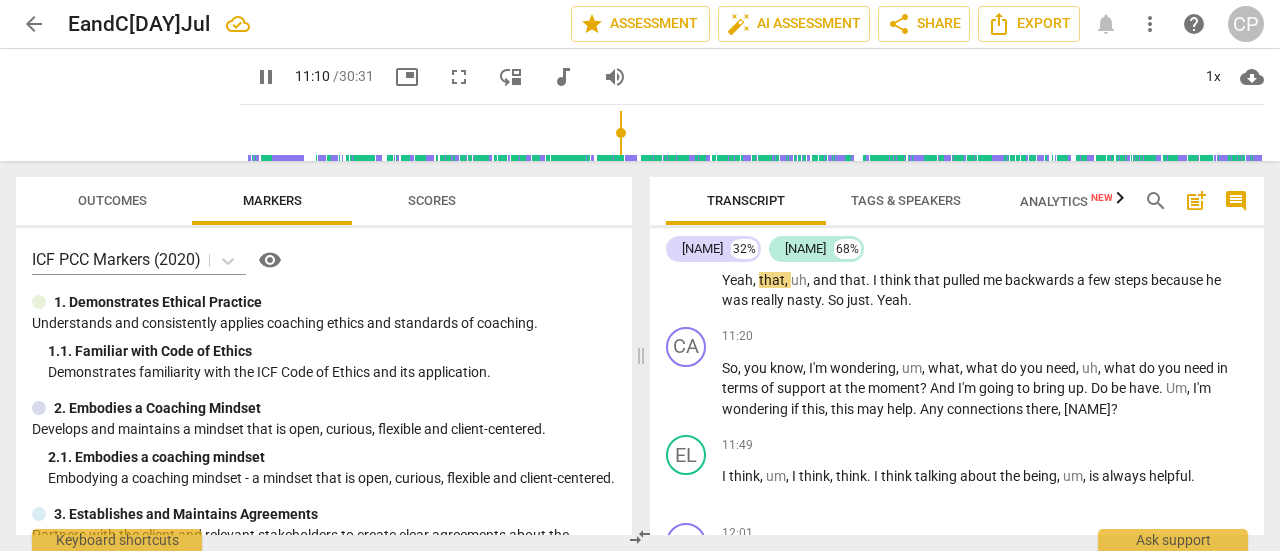 scroll, scrollTop: 6653, scrollLeft: 0, axis: vertical 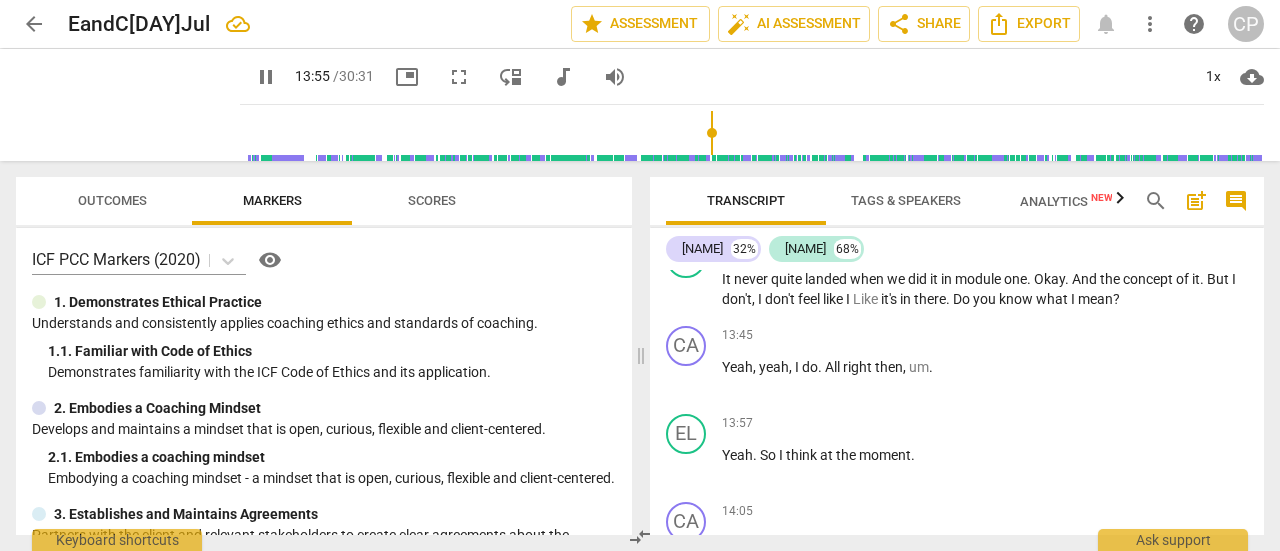 type on "836" 